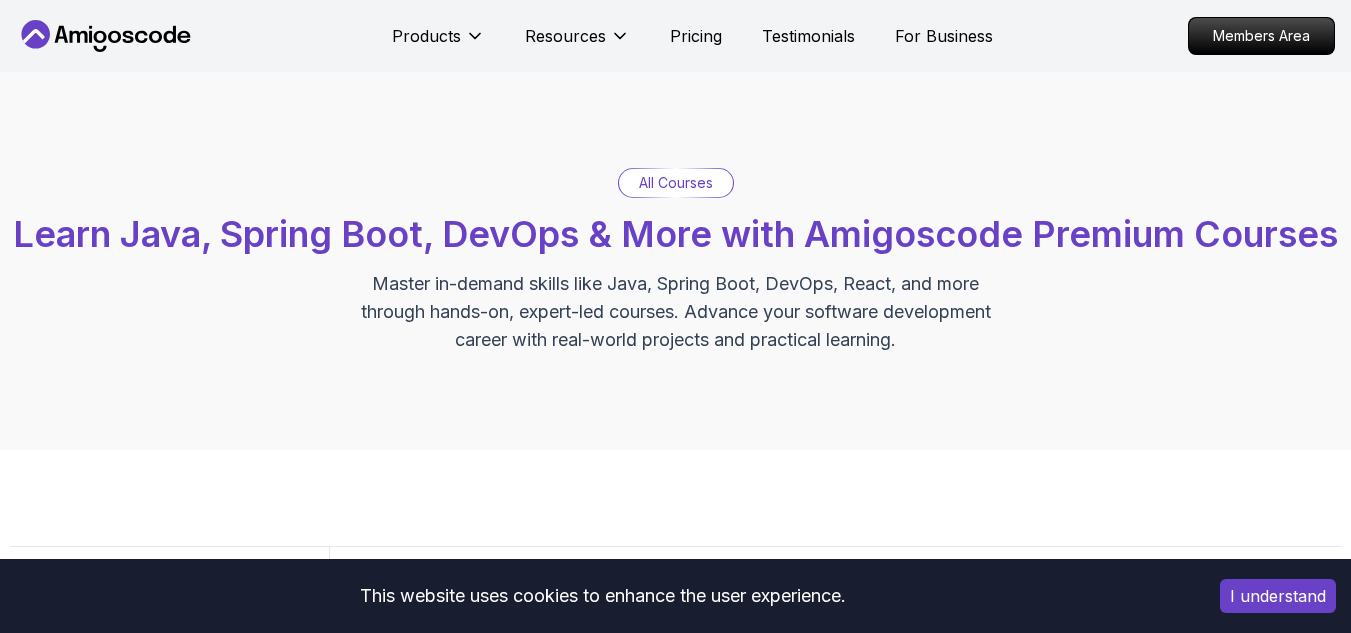 scroll, scrollTop: 0, scrollLeft: 0, axis: both 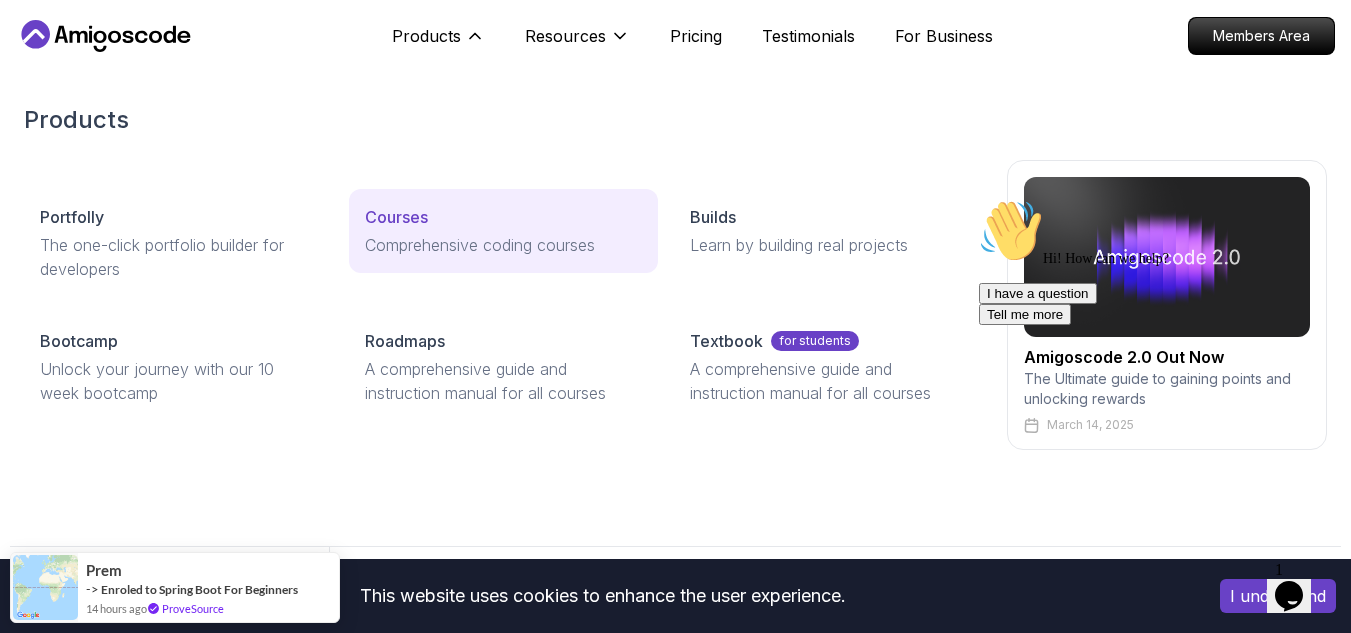 click on "Comprehensive coding courses" at bounding box center (503, 245) 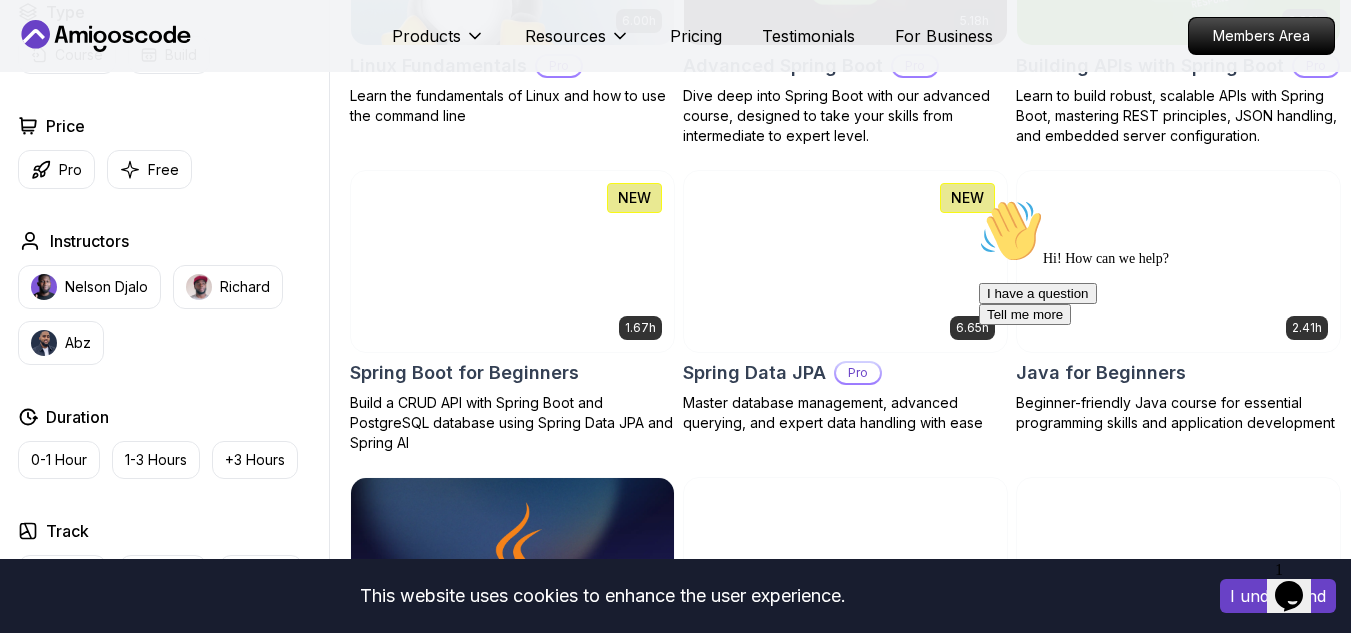 scroll, scrollTop: 800, scrollLeft: 0, axis: vertical 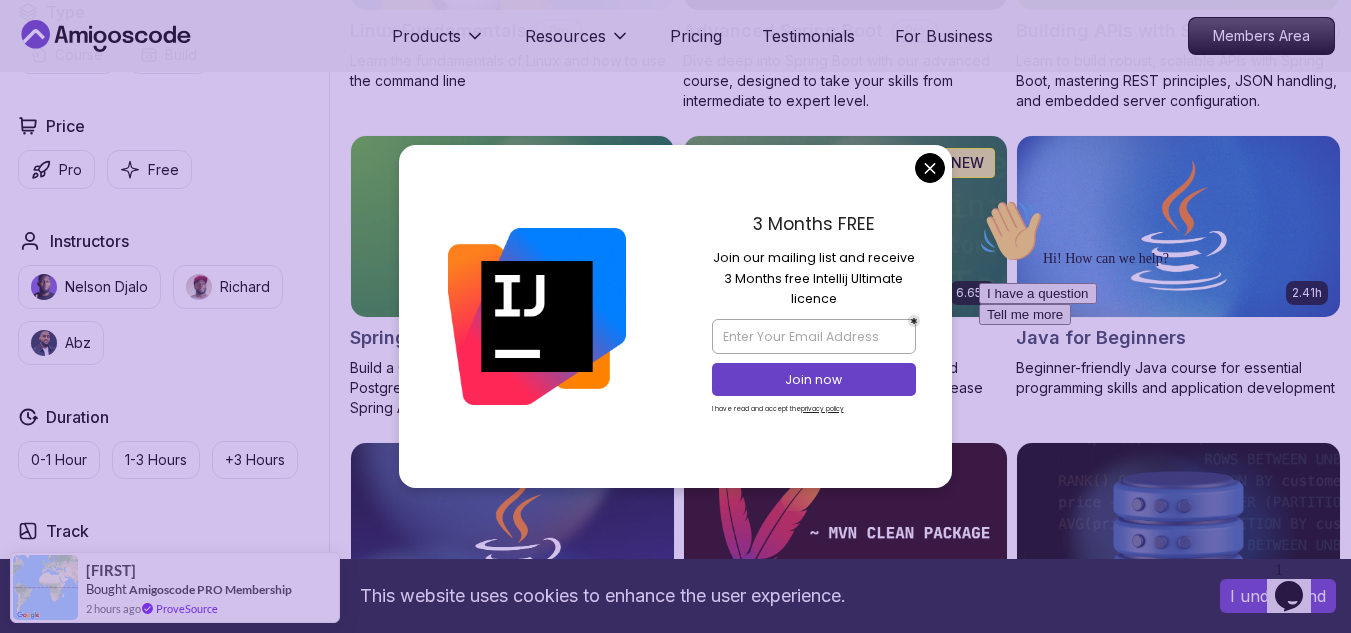 click on "This website uses cookies to enhance the user experience. I understand Products Resources Pricing Testimonials For Business Members Area Products Resources Pricing Testimonials For Business Members Area All Courses Learn Java, Spring Boot, DevOps & More with Amigoscode Premium Courses Master in-demand skills like Java, Spring Boot, DevOps, React, and more through hands-on, expert-led courses. Advance your software development career with real-world projects and practical learning. Filters Filters Type Course Build Price Pro Free Instructors Nelson Djalo Richard Abz Duration 0-1 Hour 1-3 Hours +3 Hours Track Front End Back End Dev Ops Full Stack Level Junior Mid-level Senior 6.00h Linux Fundamentals Pro Learn the fundamentals of Linux and how to use the command line 5.18h Advanced Spring Boot Pro Dive deep into Spring Boot with our advanced course, designed to take your skills from intermediate to expert level. 3.30h Building APIs with Spring Boot Pro 1.67h NEW Spring Boot for Beginners 6.65h NEW Pro 2.41h Pro" at bounding box center (675, 4081) 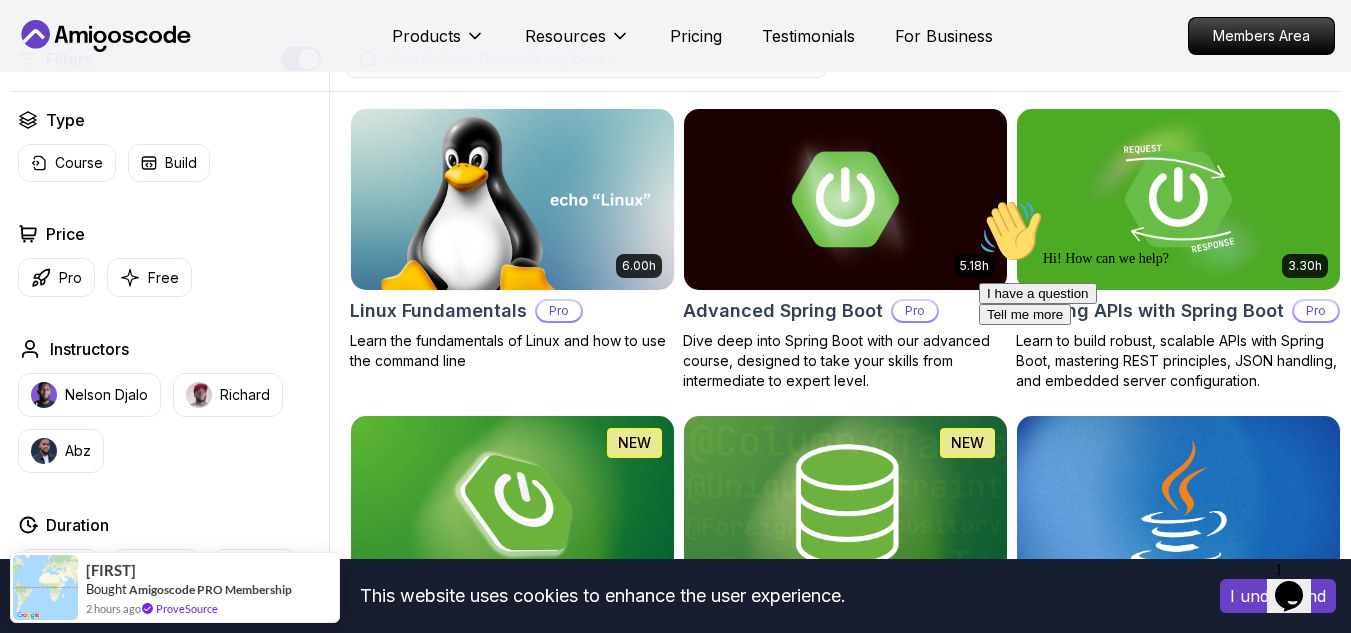 scroll, scrollTop: 500, scrollLeft: 0, axis: vertical 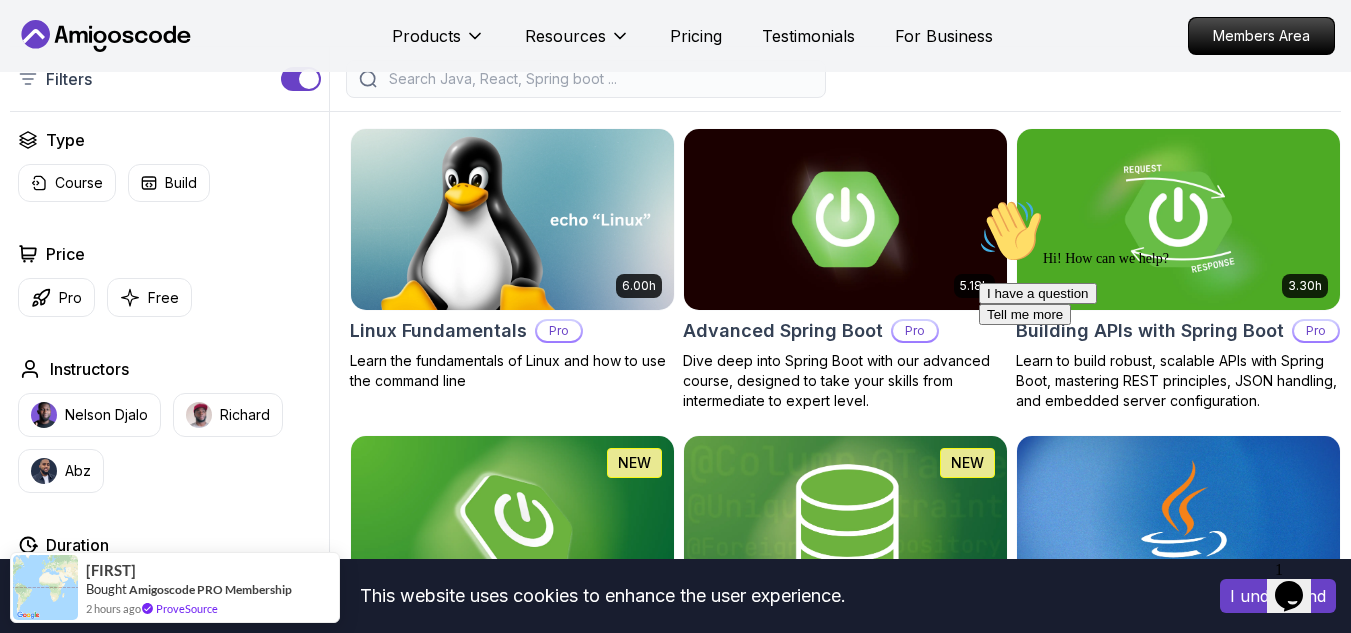 click at bounding box center (979, 199) 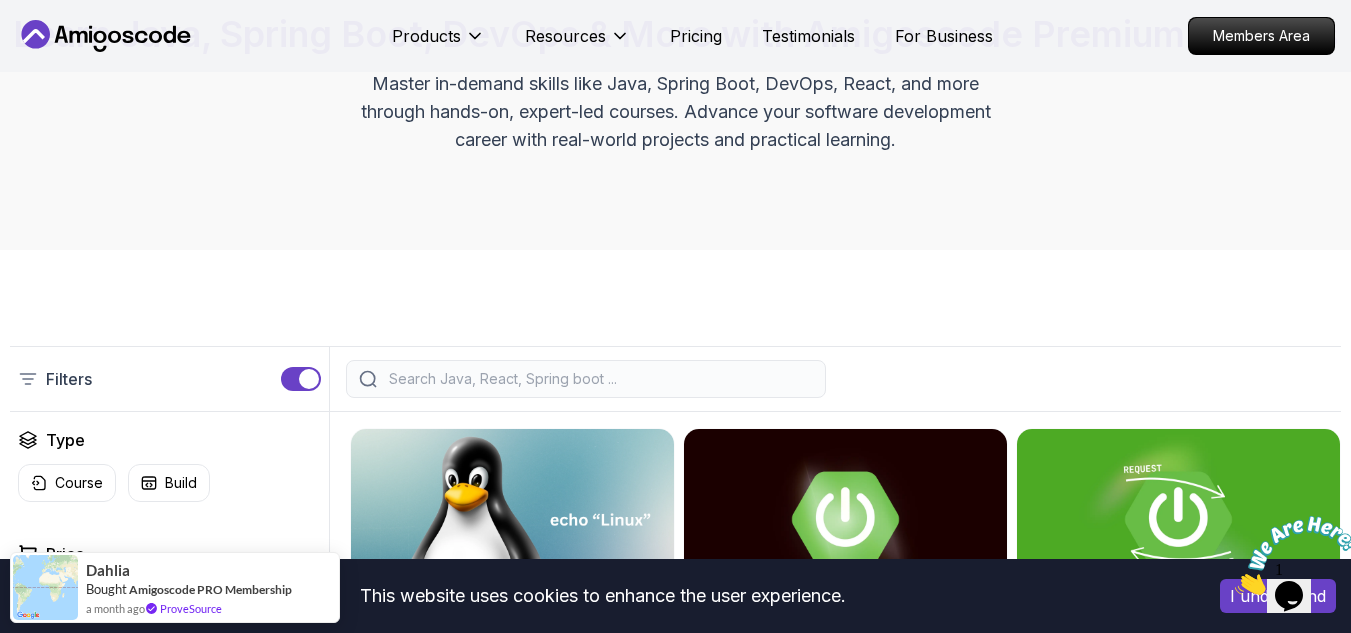 scroll, scrollTop: 500, scrollLeft: 0, axis: vertical 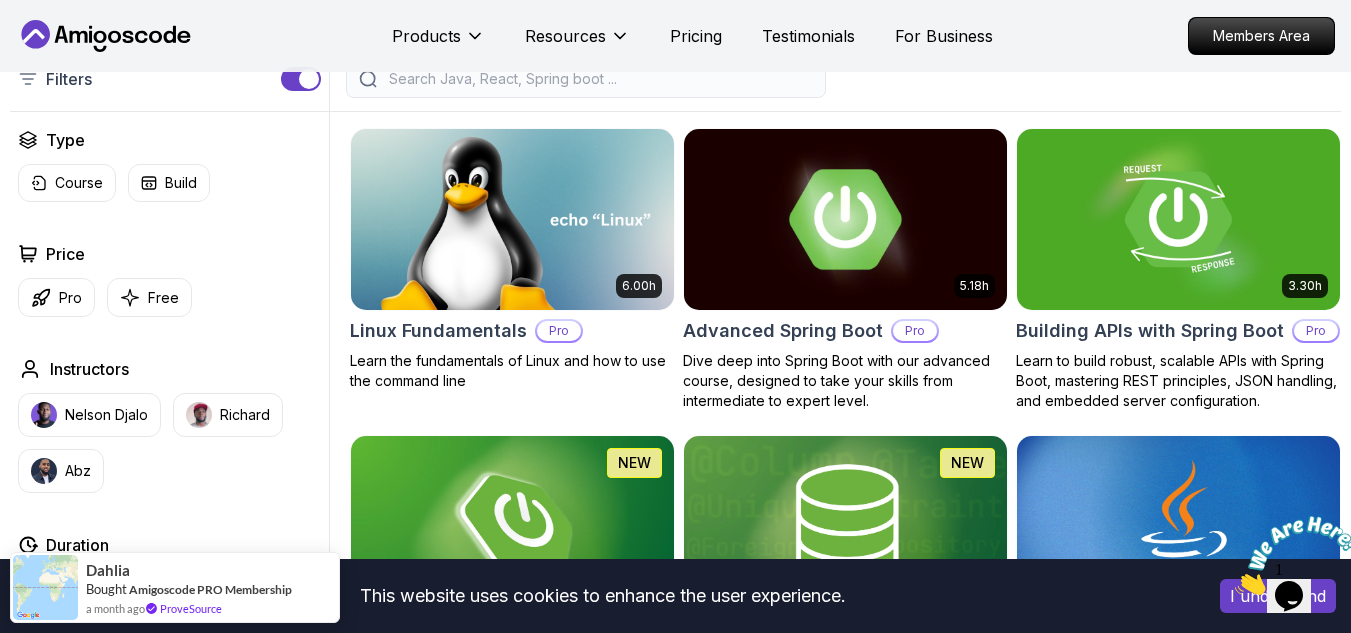 click at bounding box center [845, 219] 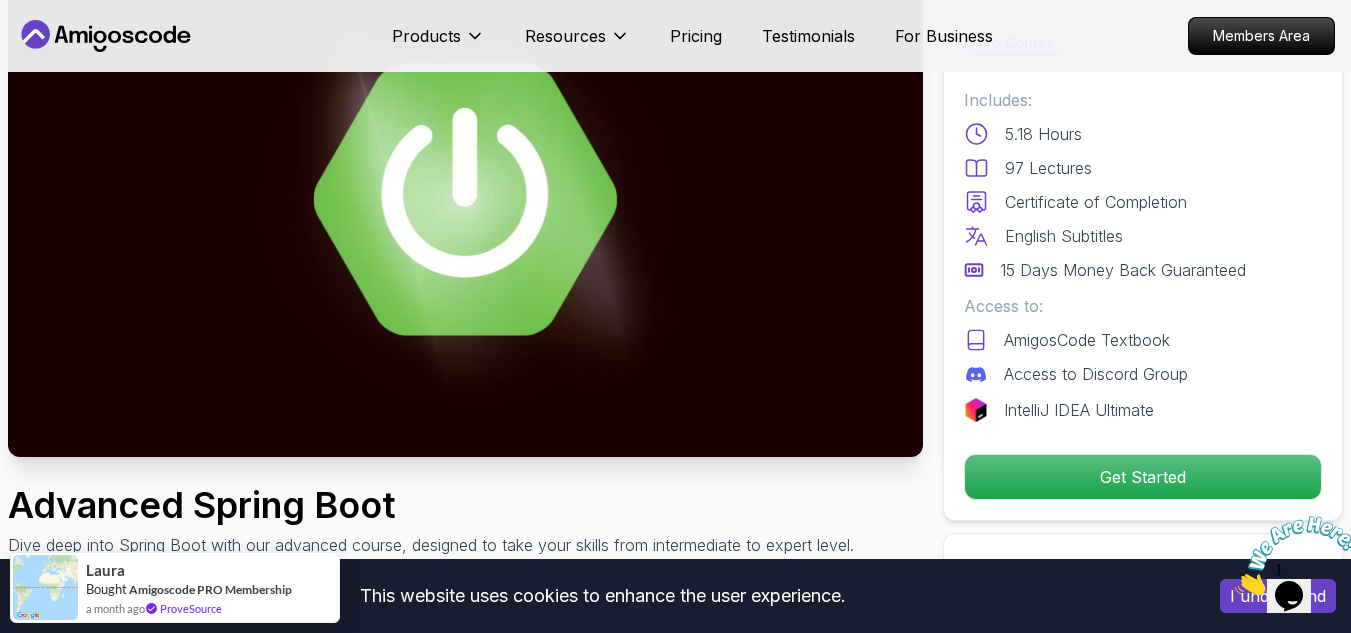 scroll, scrollTop: 300, scrollLeft: 0, axis: vertical 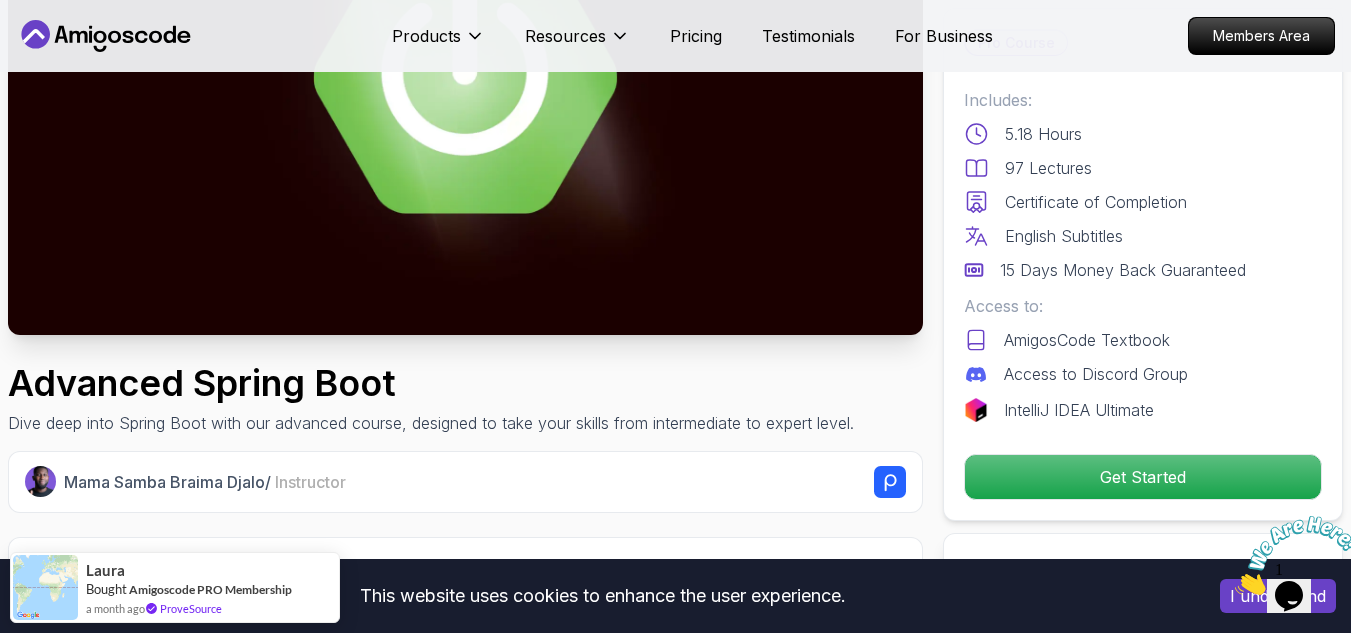 click at bounding box center (465, 77) 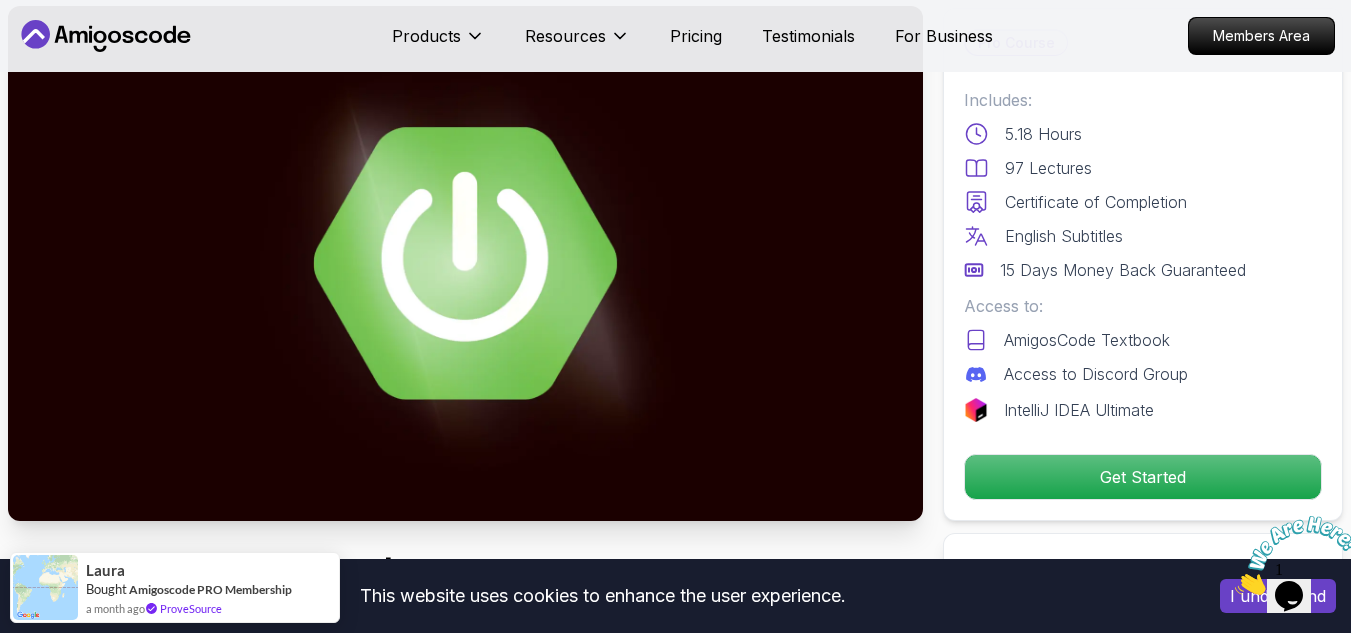 scroll, scrollTop: 100, scrollLeft: 0, axis: vertical 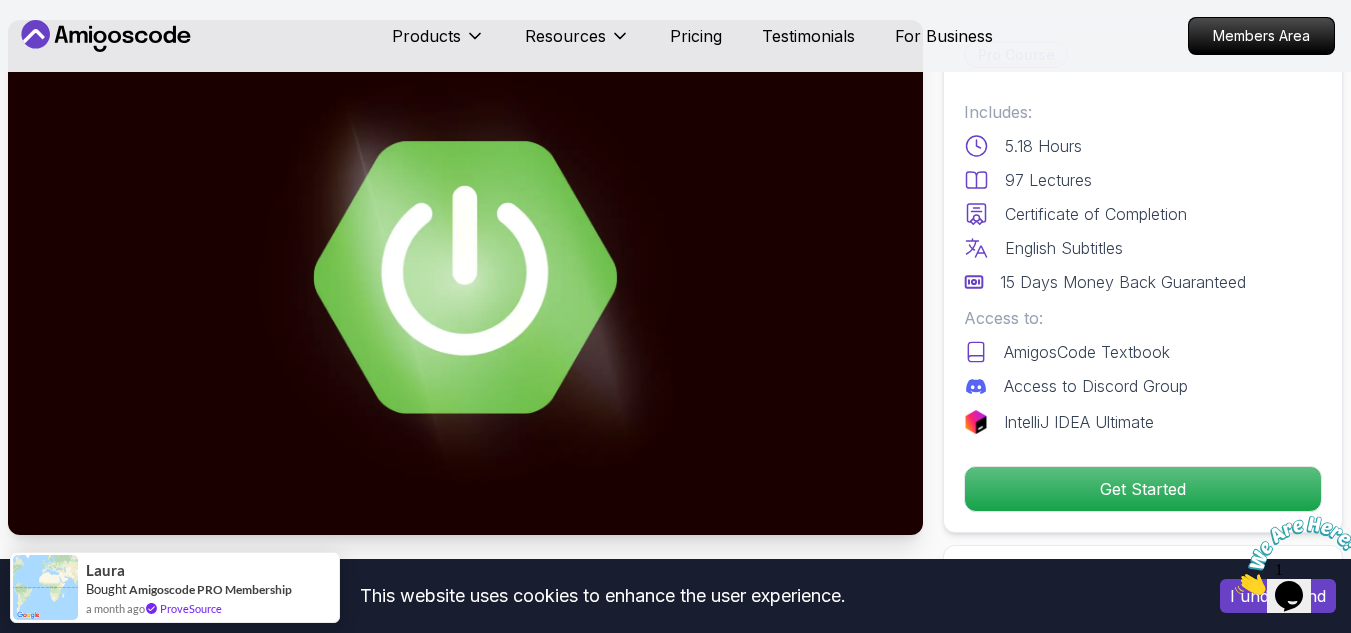 click at bounding box center [465, 277] 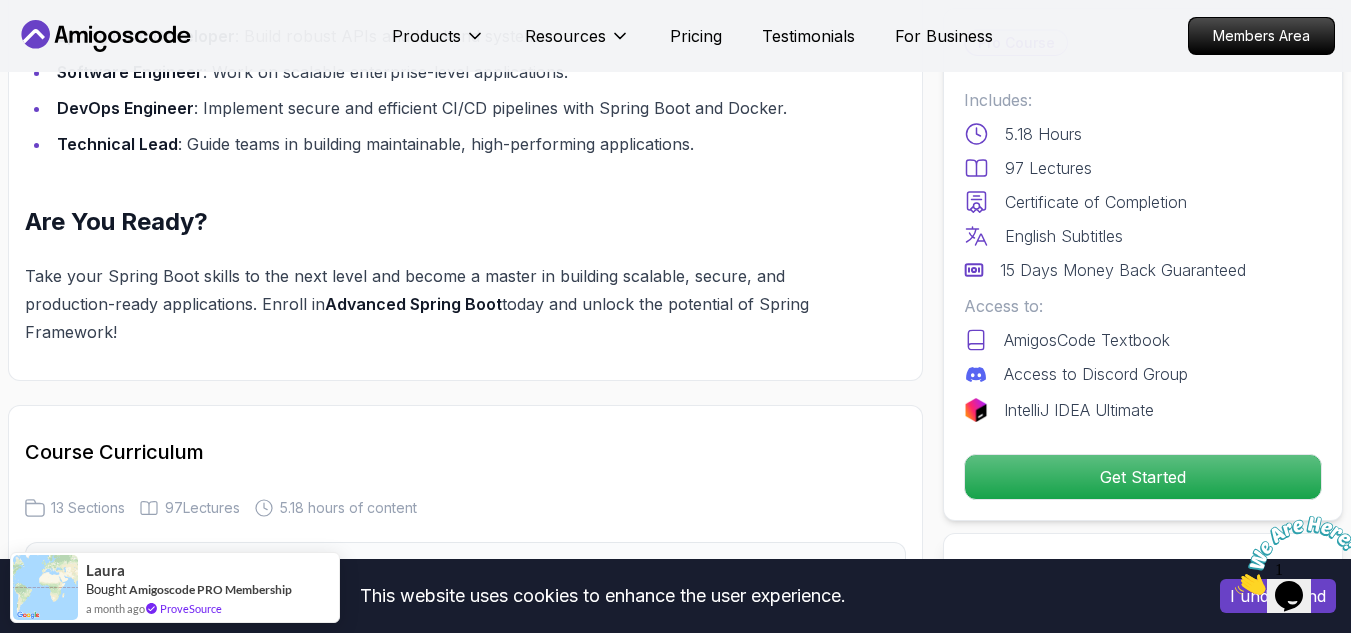 scroll, scrollTop: 2700, scrollLeft: 0, axis: vertical 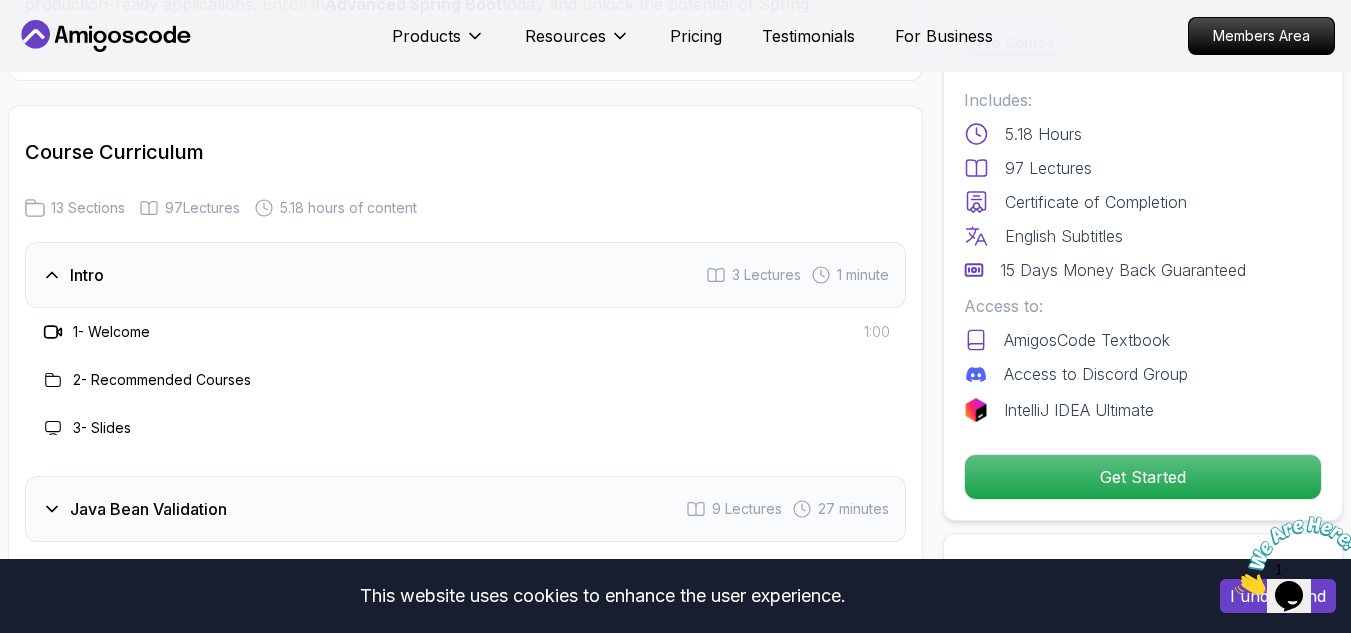 click on "1  -   Welcome" at bounding box center [111, 332] 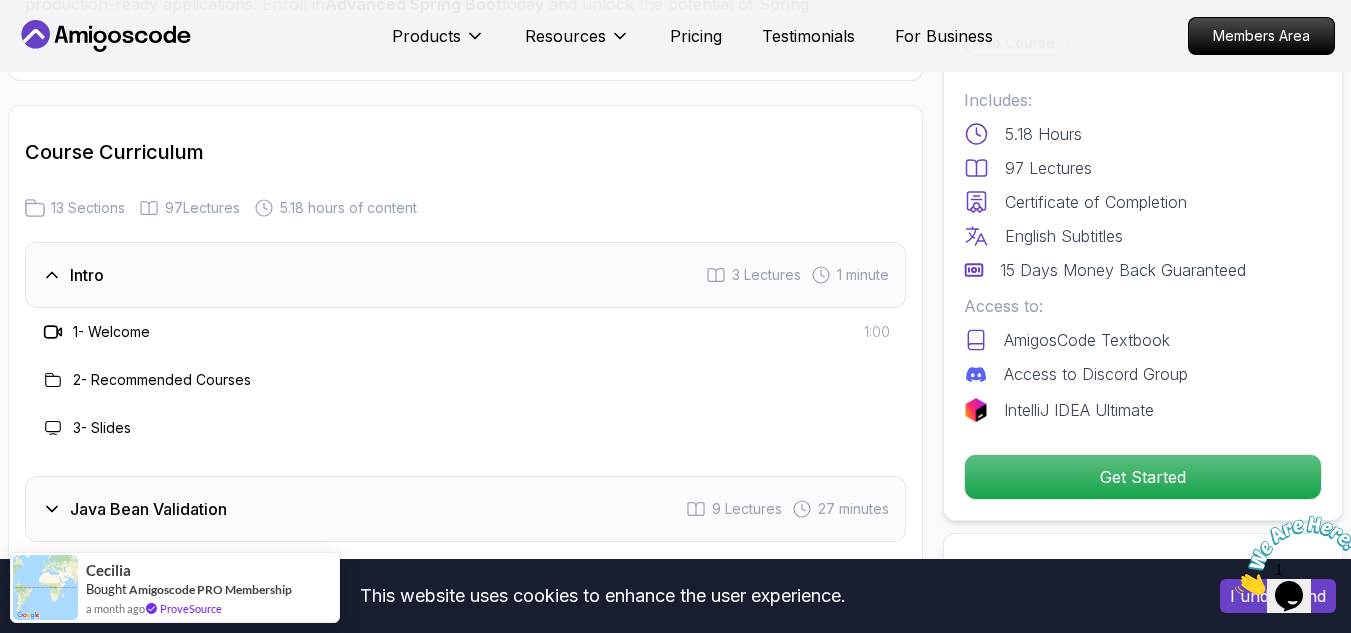click on "2  -   Recommended Courses" at bounding box center [162, 380] 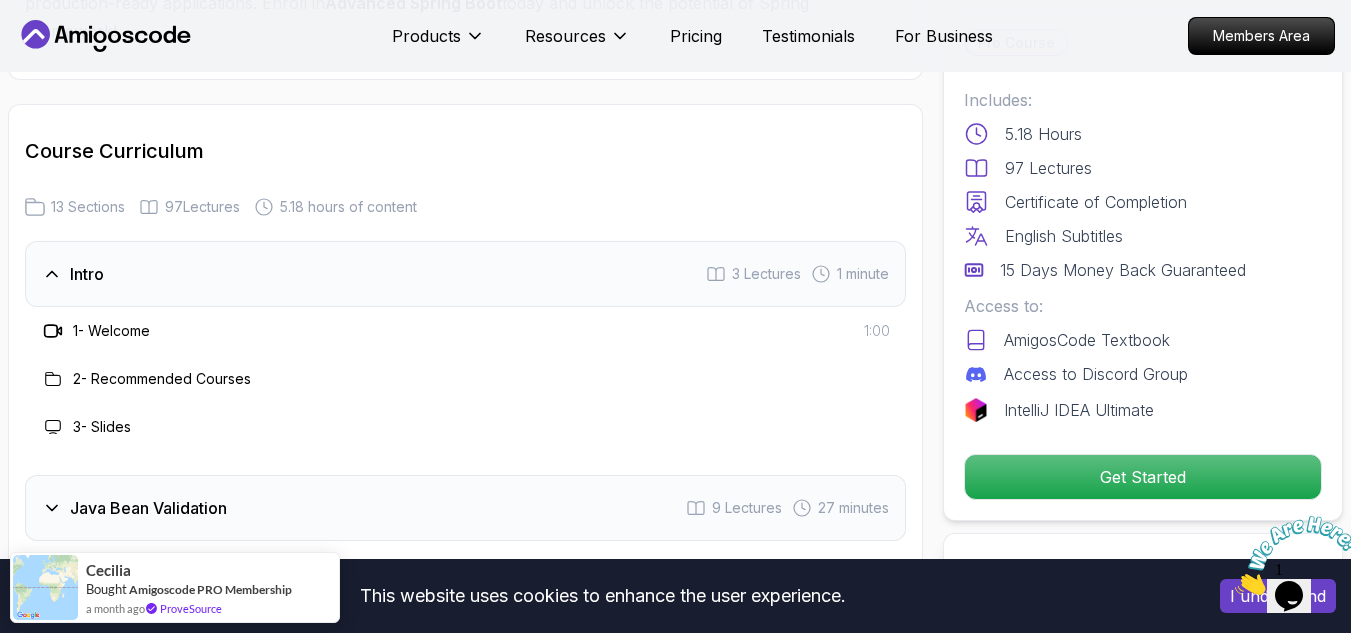 scroll, scrollTop: 2900, scrollLeft: 0, axis: vertical 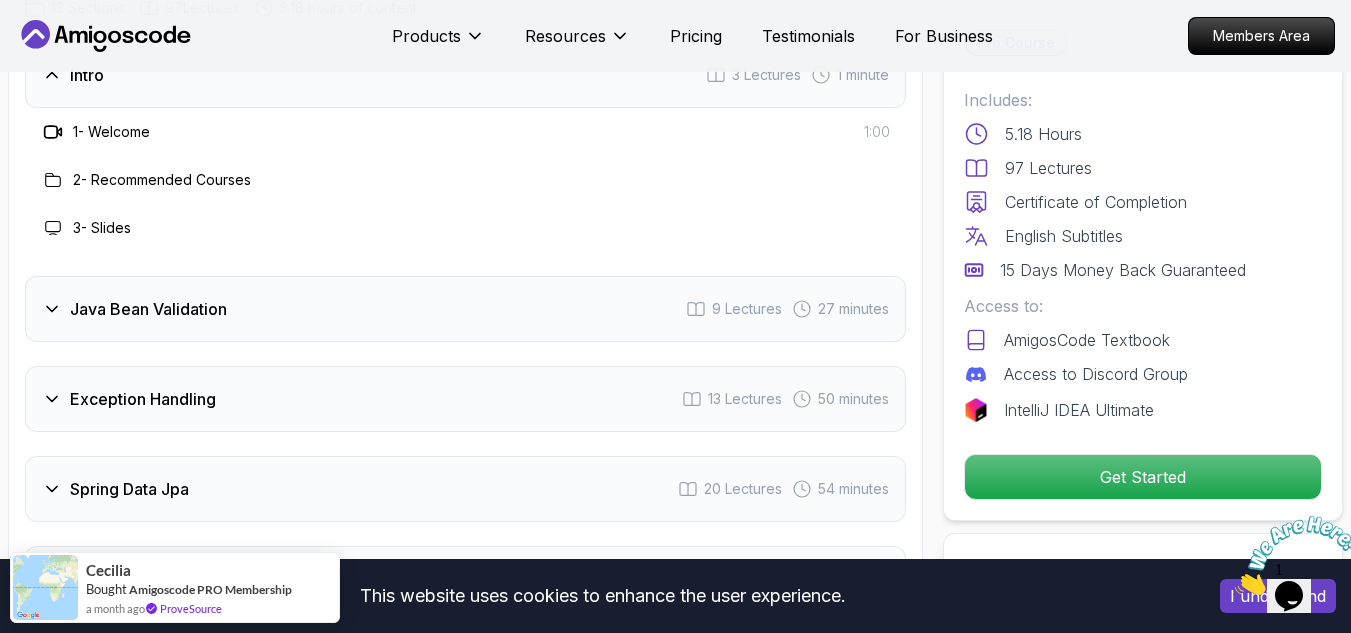 click 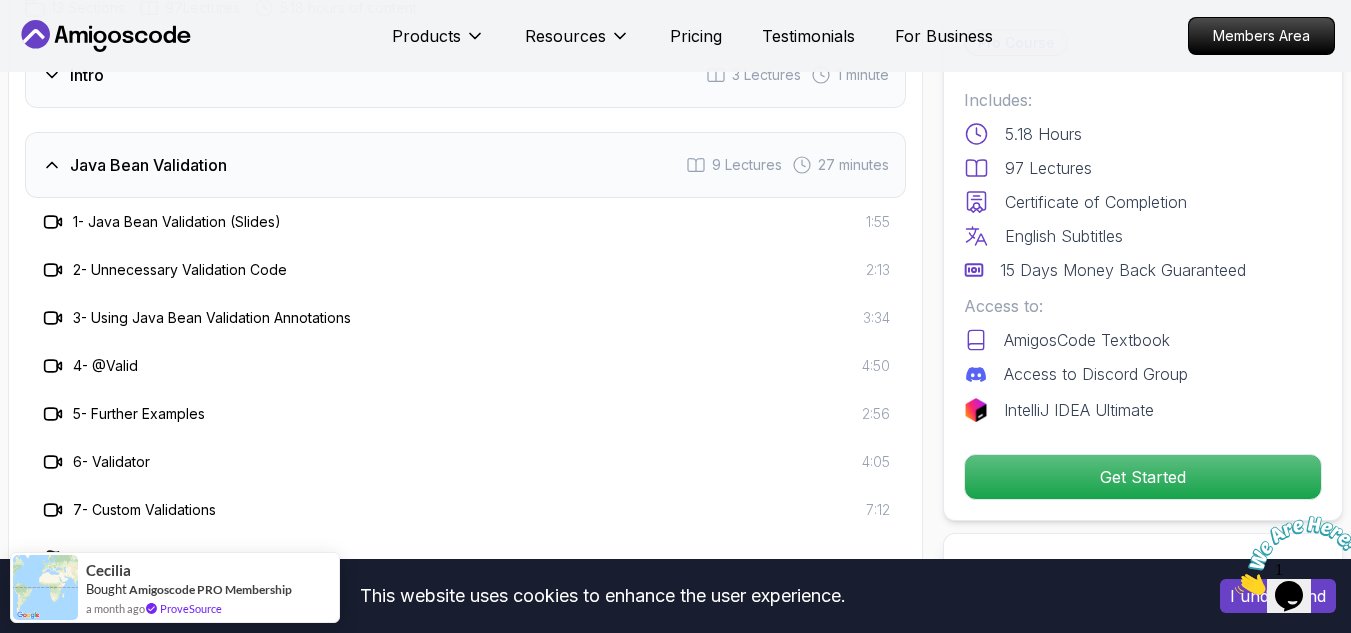click on "1  -   Java Bean Validation (Slides)" at bounding box center [177, 222] 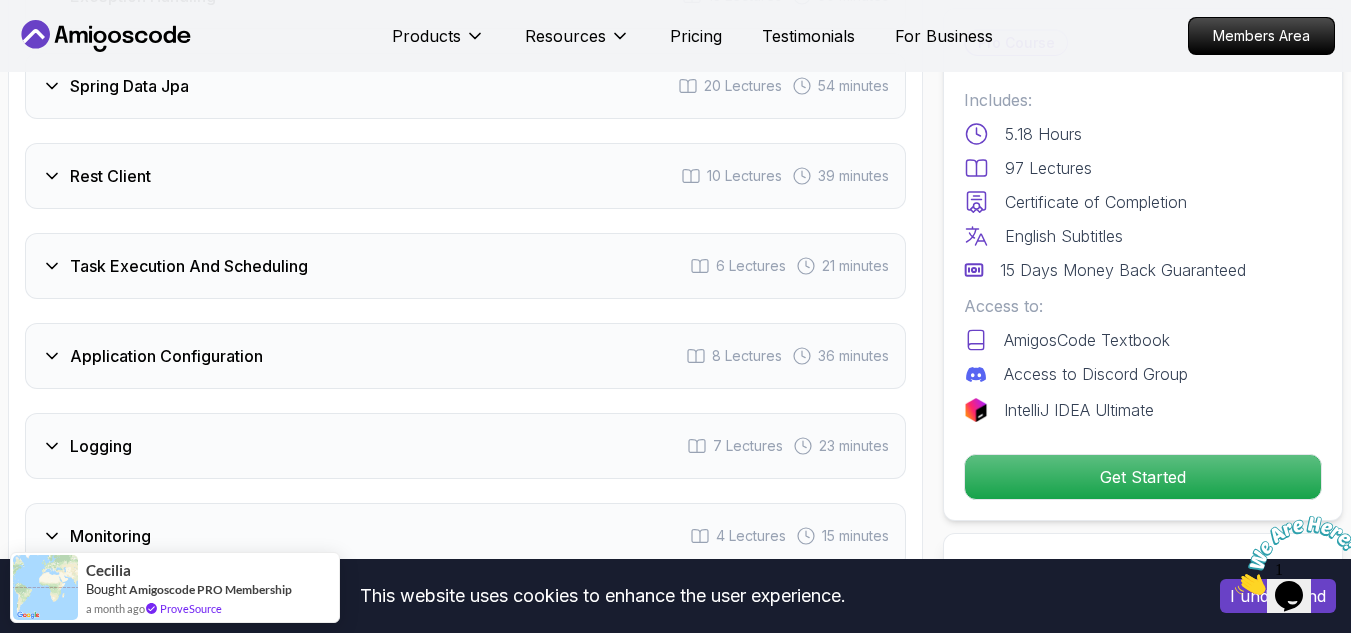 scroll, scrollTop: 3600, scrollLeft: 0, axis: vertical 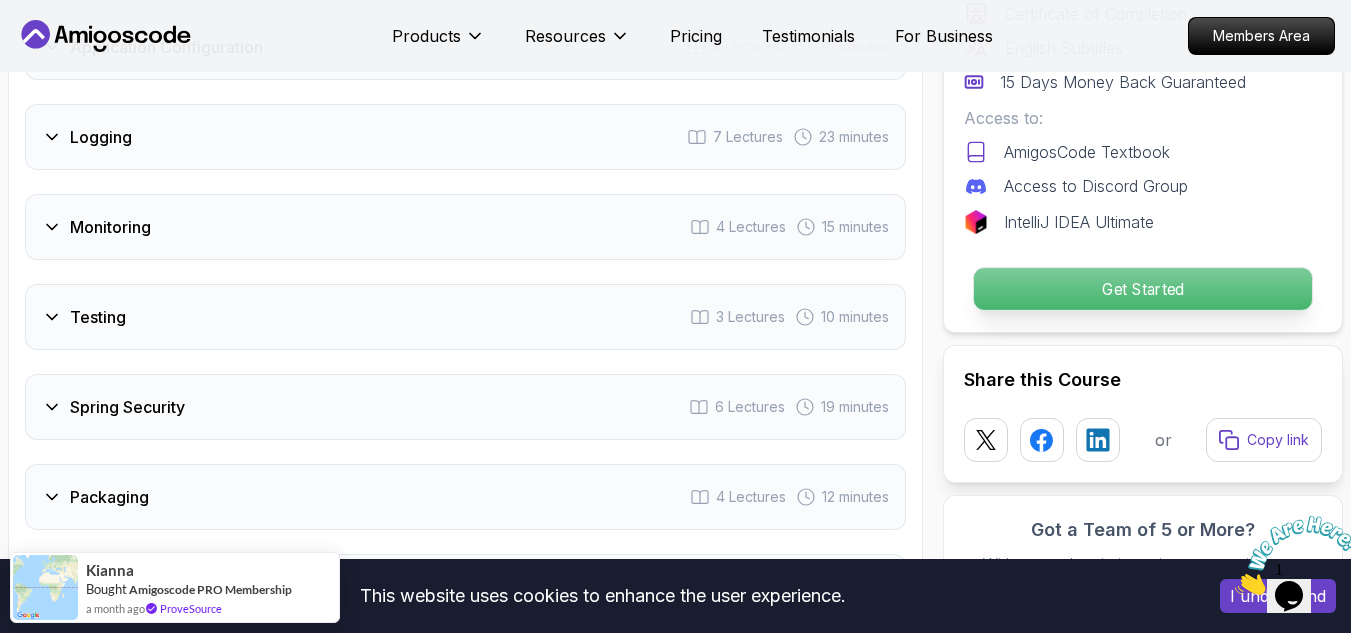 click on "Get Started" at bounding box center (1143, 289) 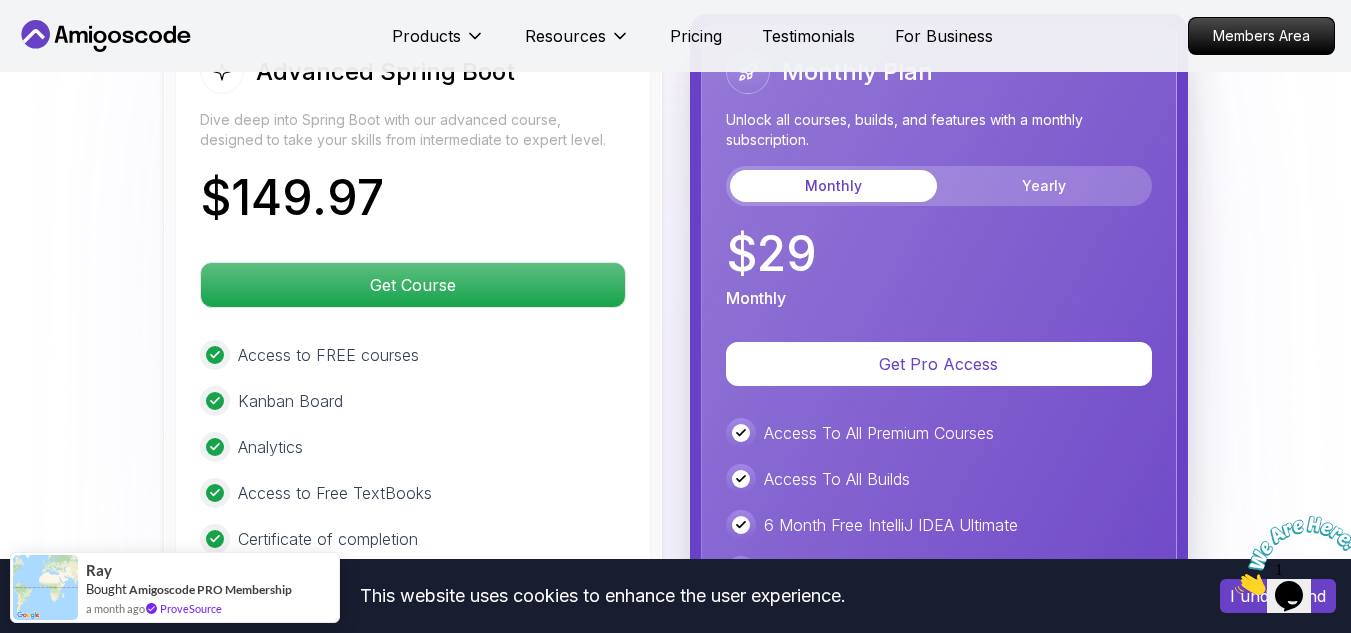 scroll, scrollTop: 4857, scrollLeft: 0, axis: vertical 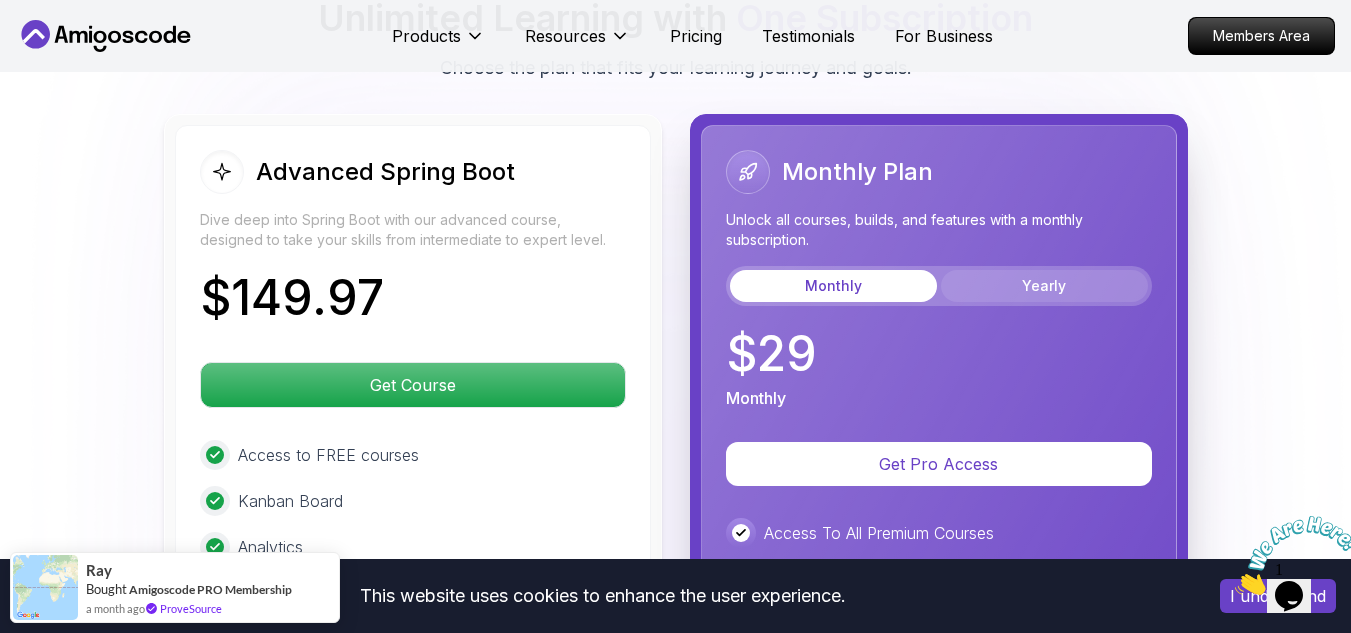 click on "Yearly" at bounding box center (1044, 286) 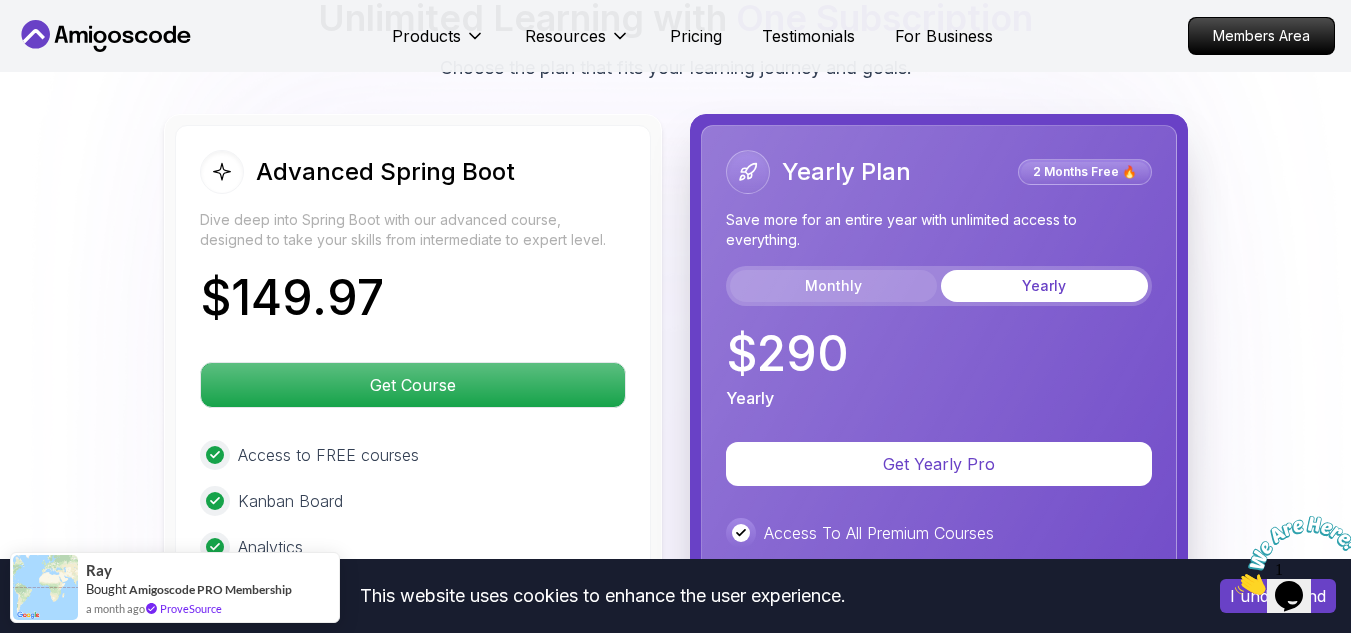 click on "Monthly" at bounding box center (833, 286) 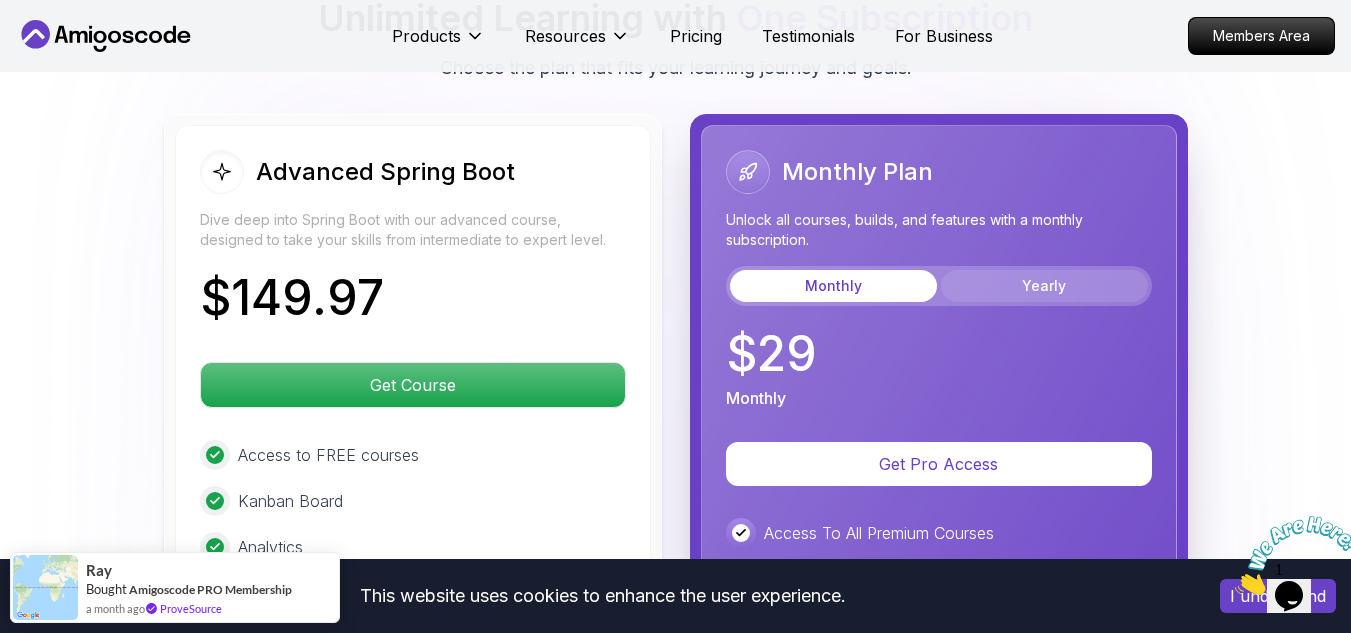 click on "Yearly" at bounding box center [1044, 286] 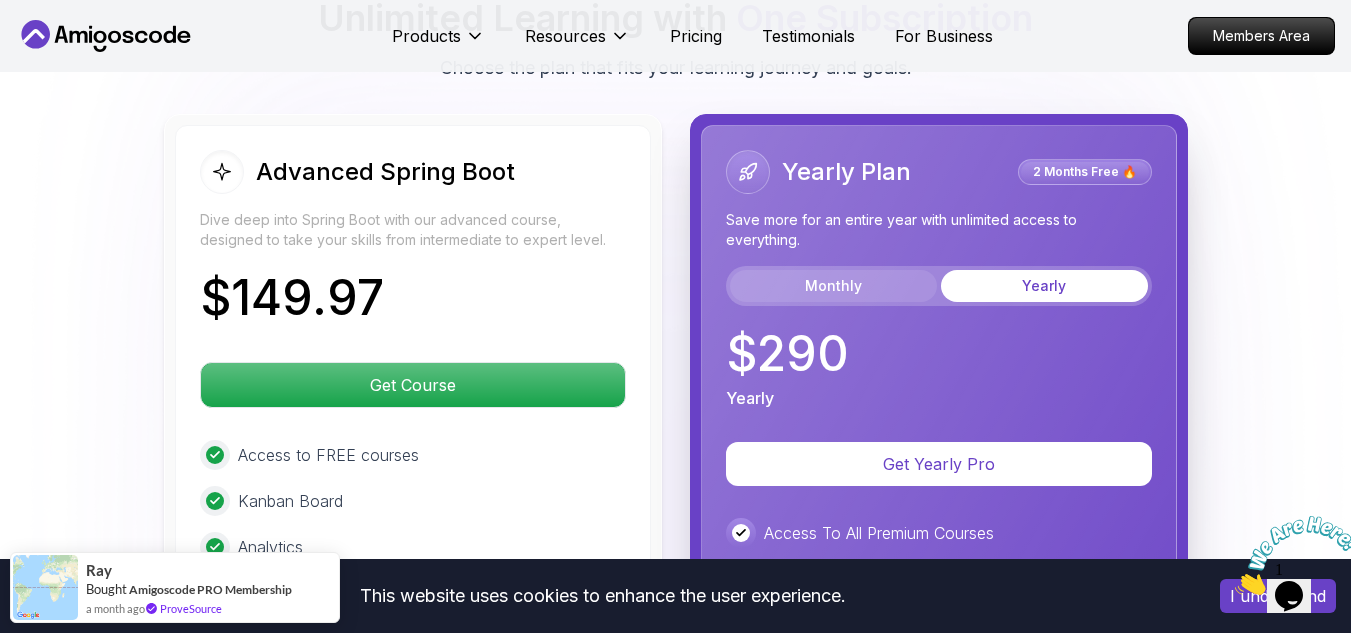 click on "Monthly" at bounding box center (833, 286) 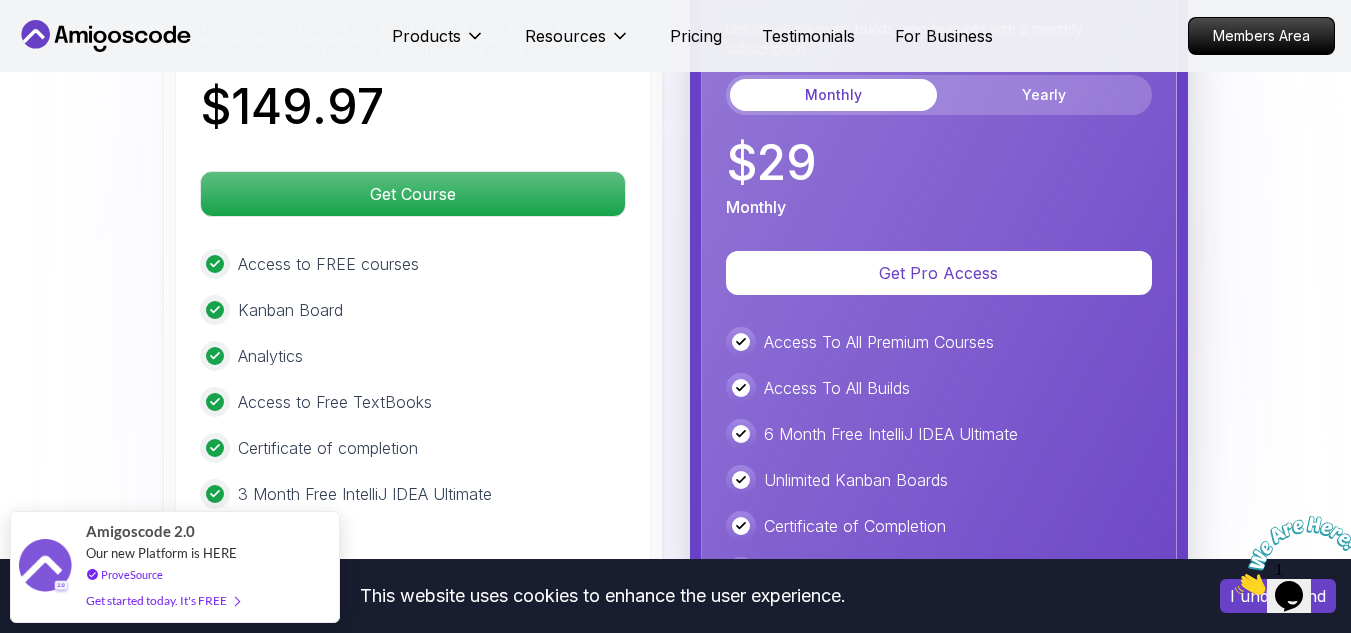 scroll, scrollTop: 4857, scrollLeft: 0, axis: vertical 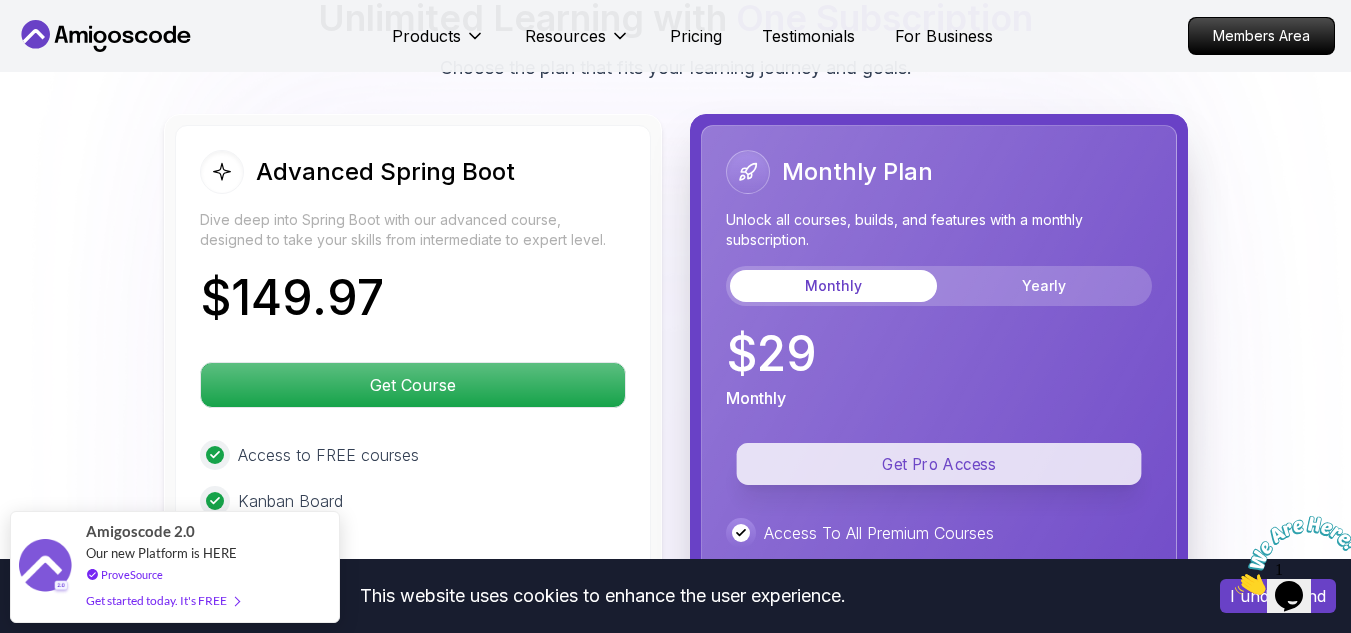 click on "Get Pro Access" at bounding box center (938, 464) 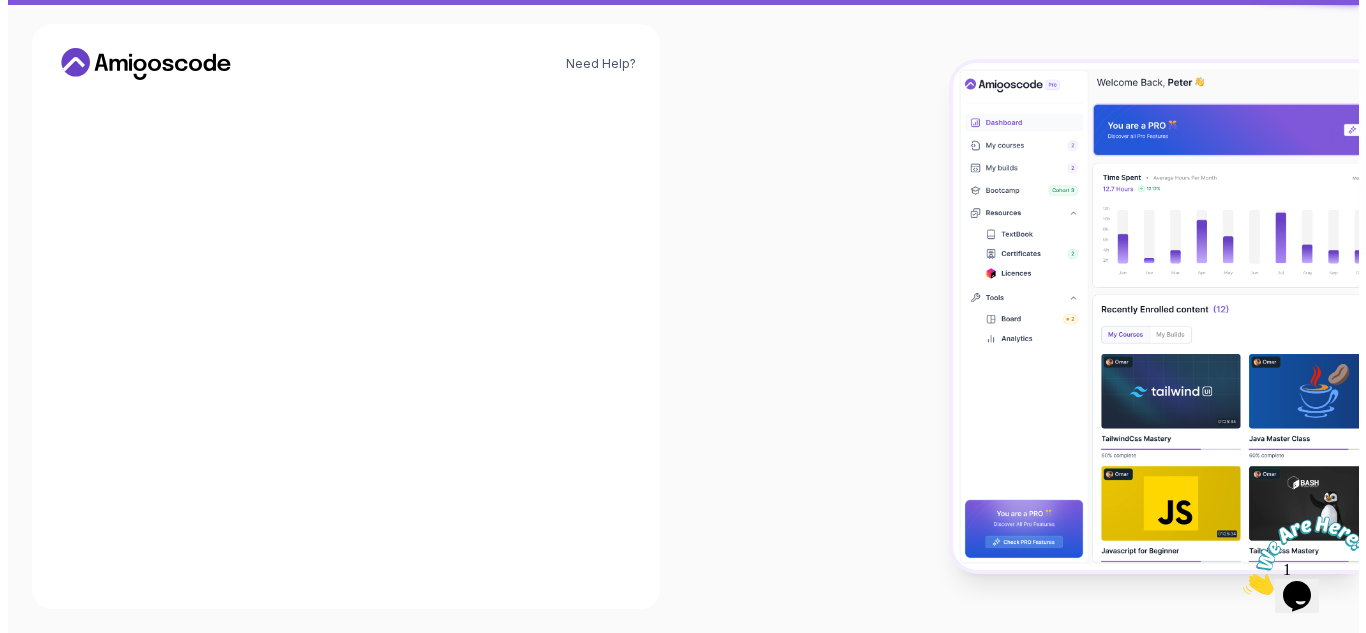 scroll, scrollTop: 0, scrollLeft: 0, axis: both 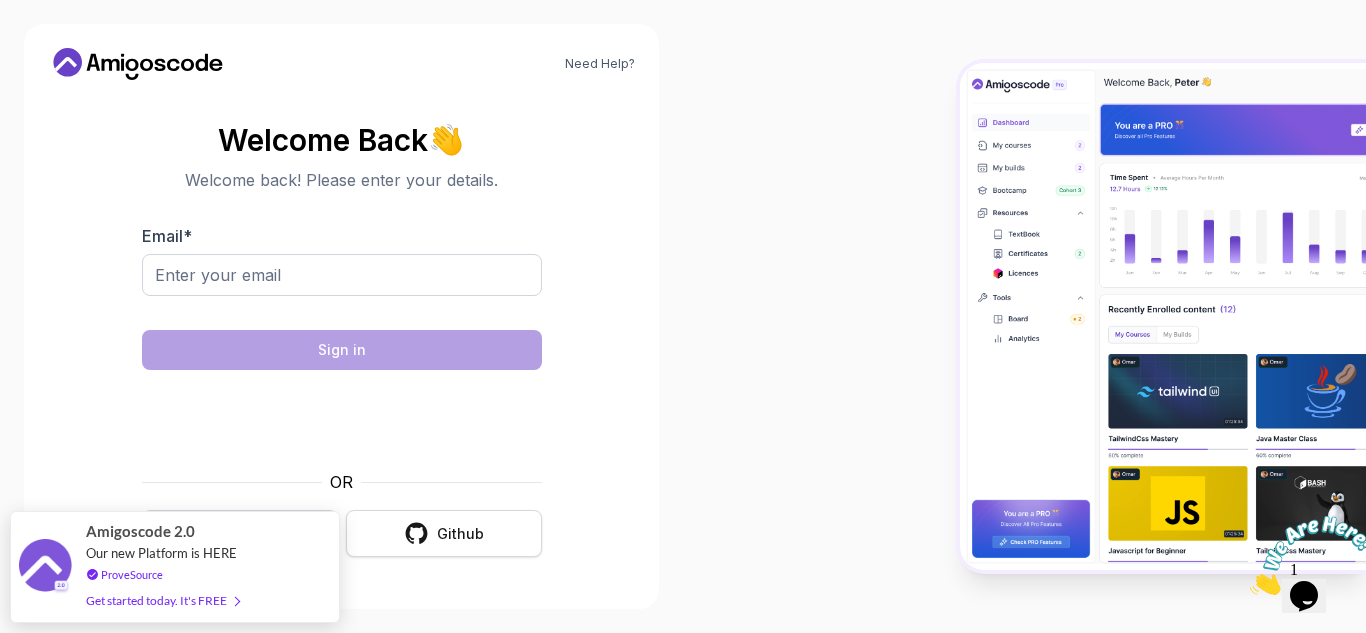 click on "Github" at bounding box center [460, 534] 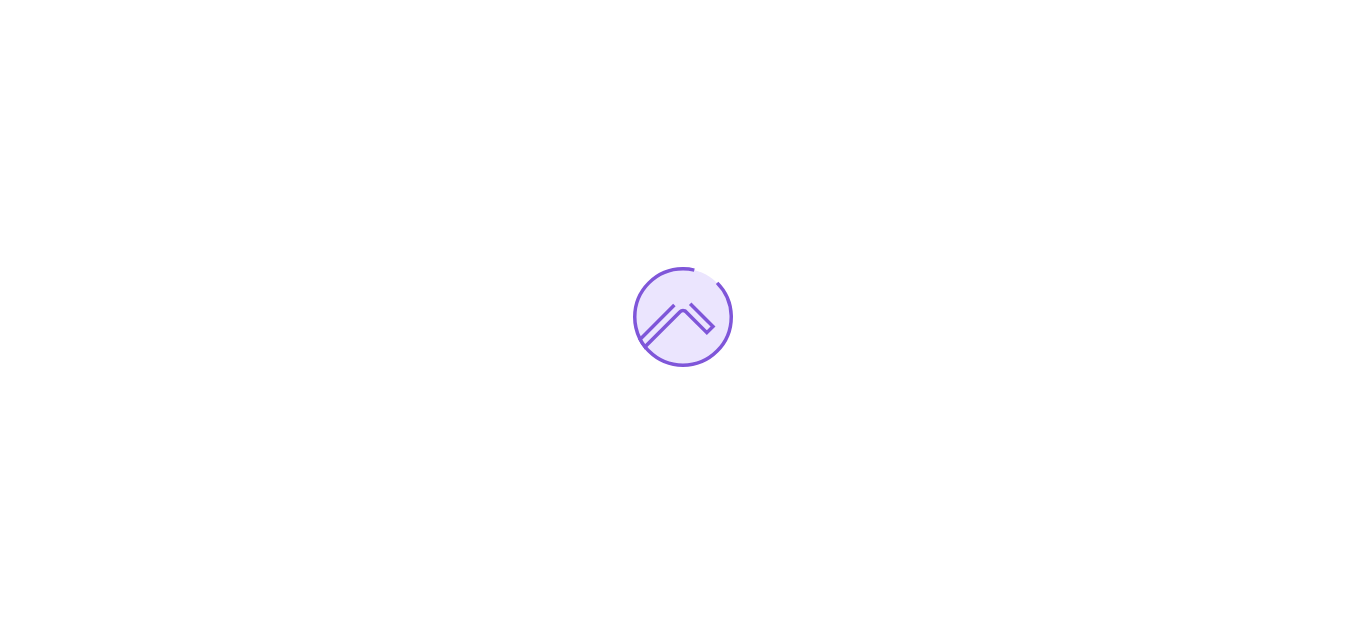 scroll, scrollTop: 0, scrollLeft: 0, axis: both 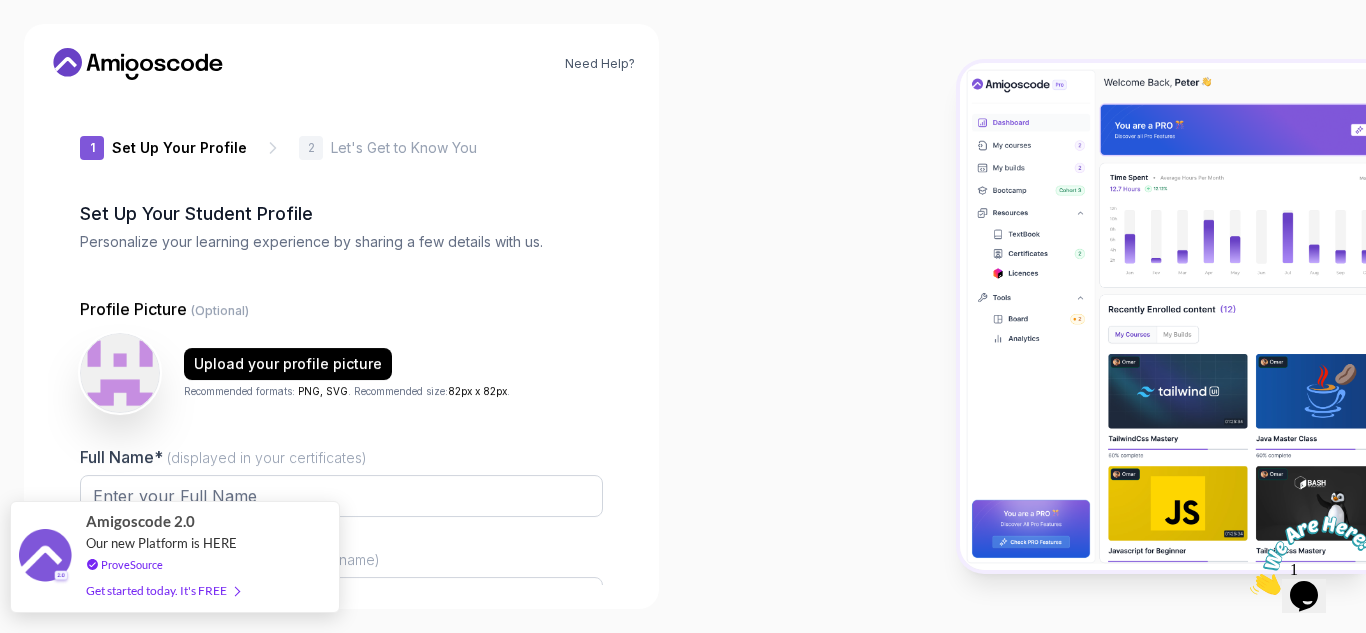 type on "[USERNAME]" 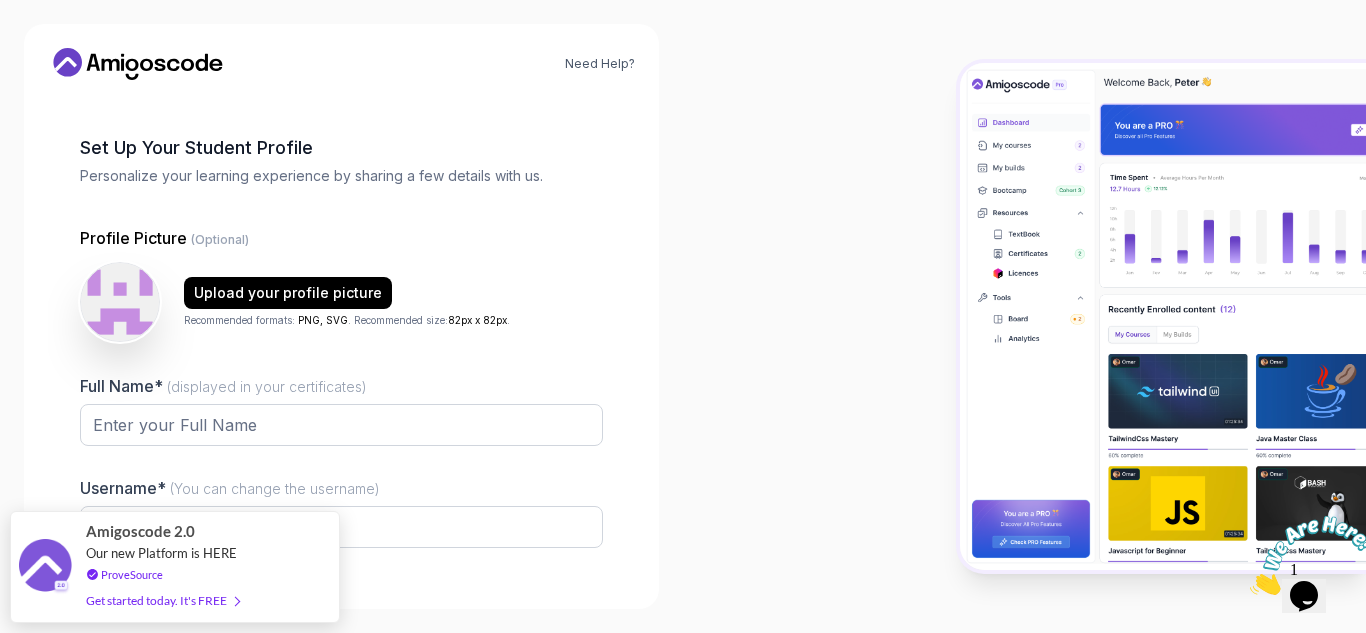 scroll, scrollTop: 100, scrollLeft: 0, axis: vertical 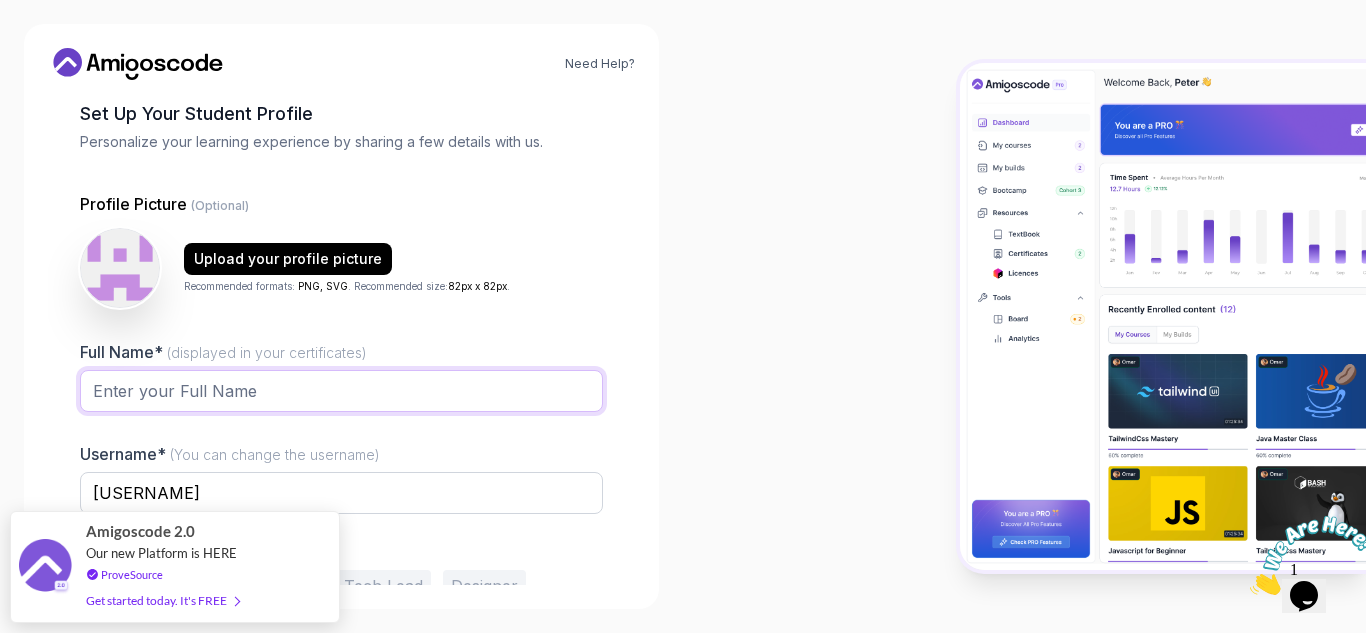 click on "Full Name*   (displayed in your certificates)" at bounding box center [341, 391] 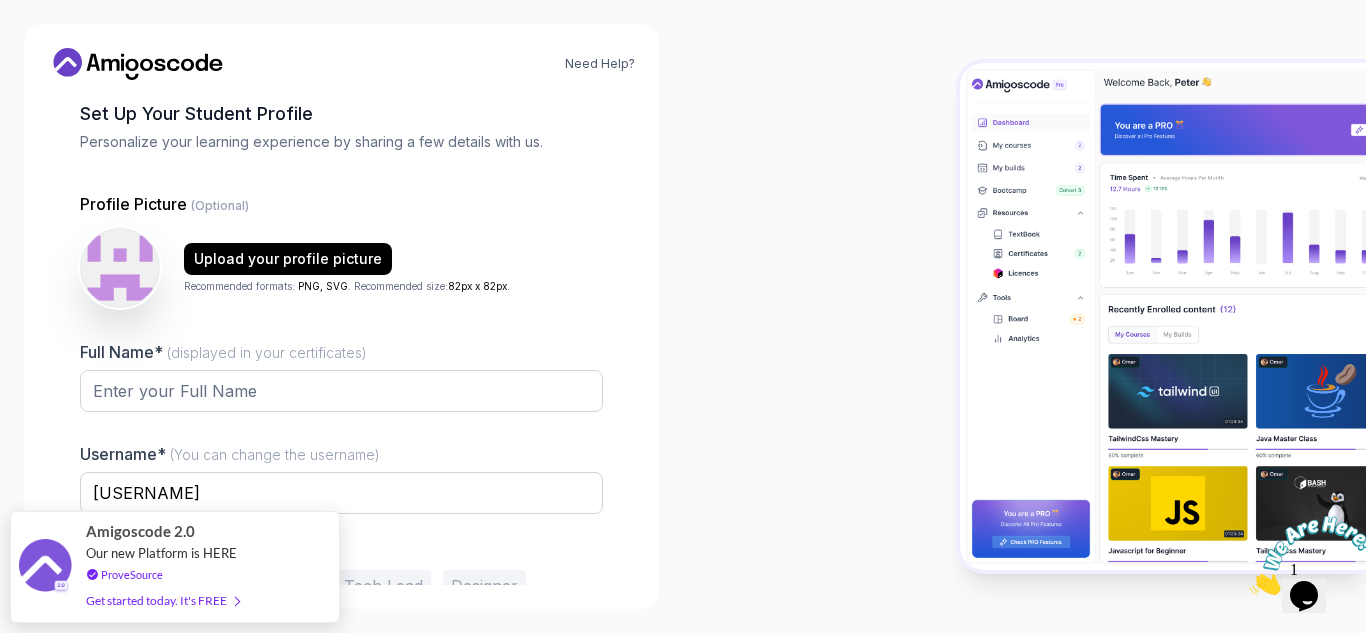 click at bounding box center (1024, 316) 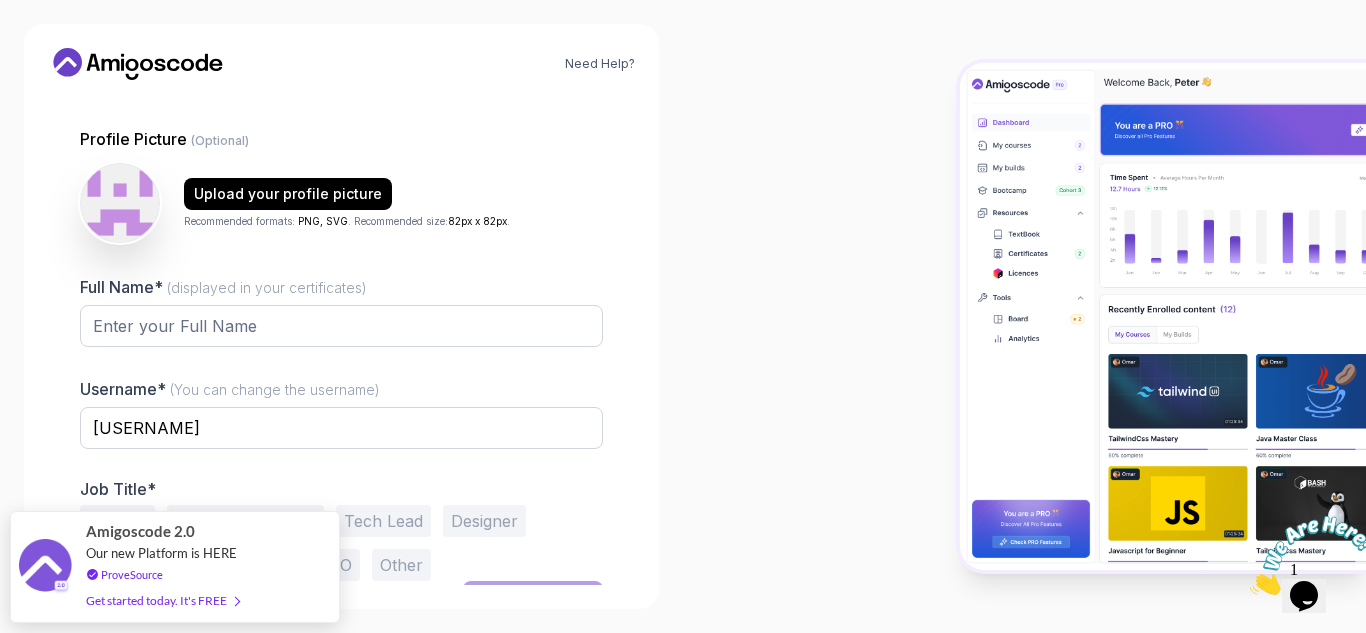 scroll, scrollTop: 200, scrollLeft: 0, axis: vertical 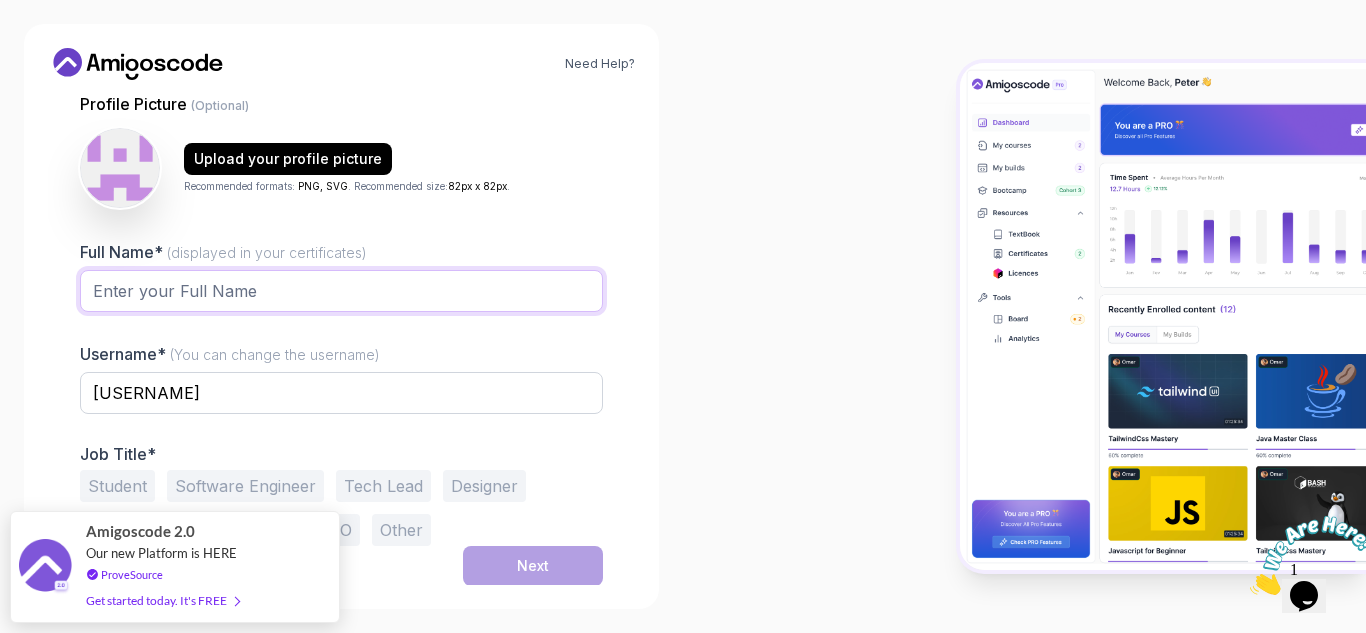 click on "Full Name*   (displayed in your certificates)" at bounding box center (341, 291) 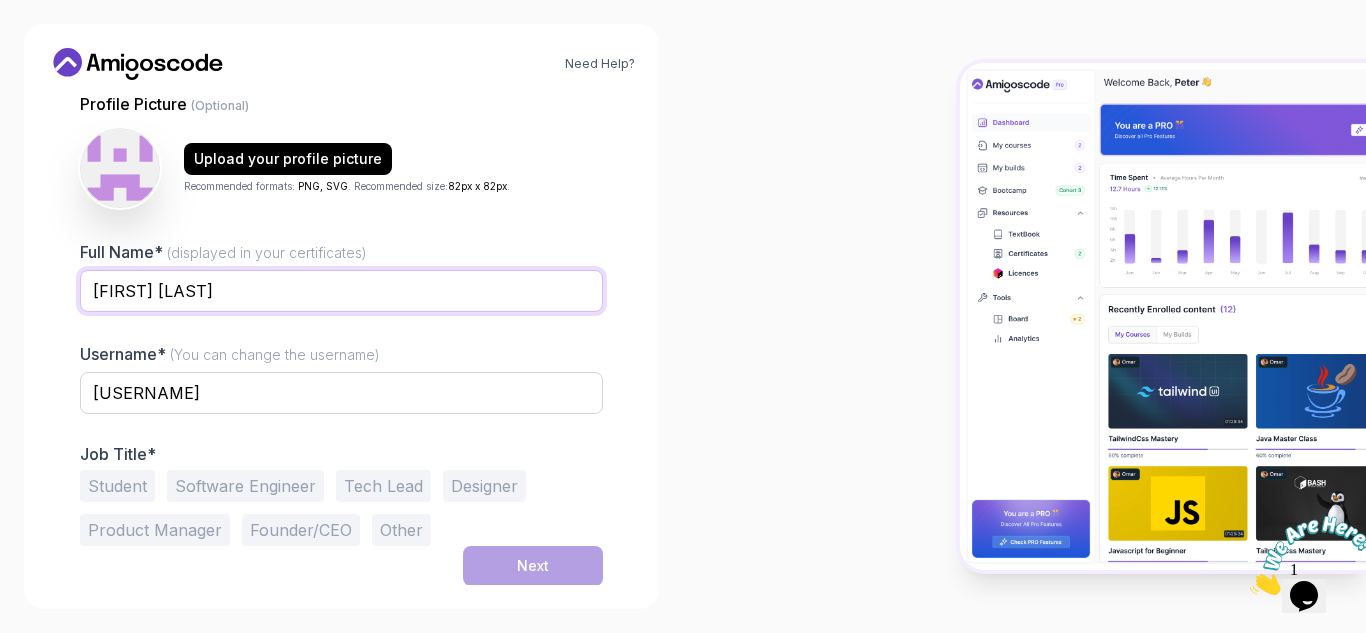 type on "[FIRST] [LAST]" 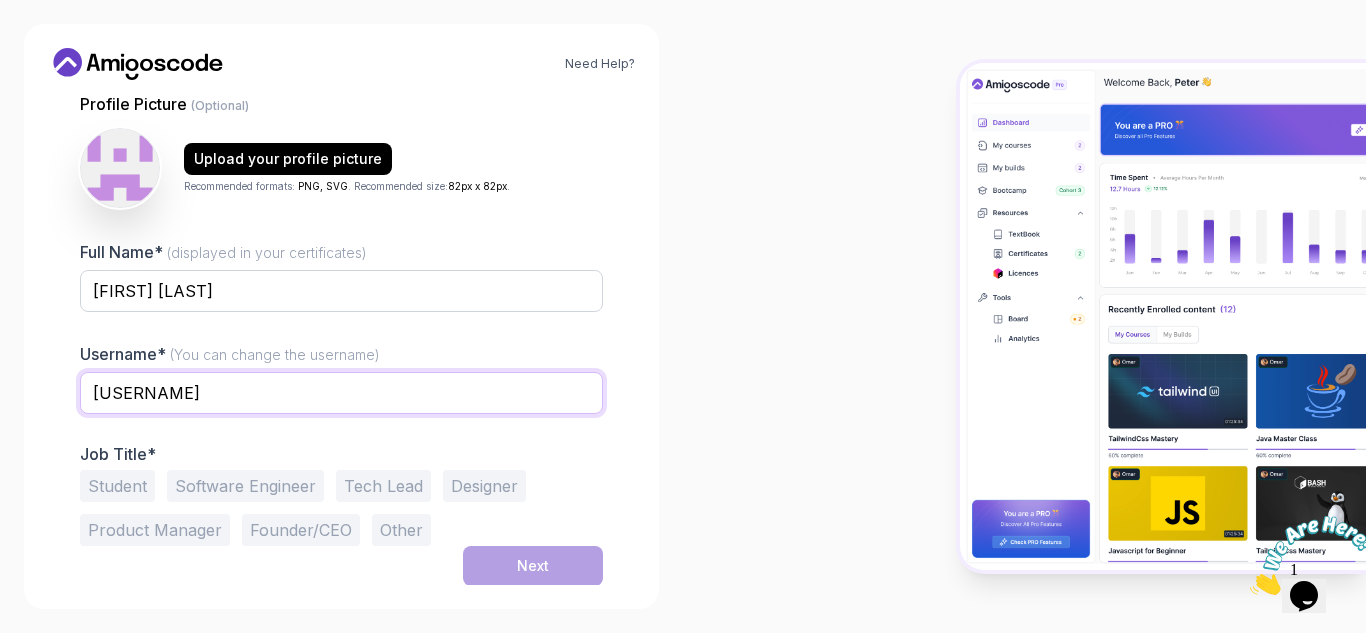 drag, startPoint x: 331, startPoint y: 396, endPoint x: 0, endPoint y: 390, distance: 331.05438 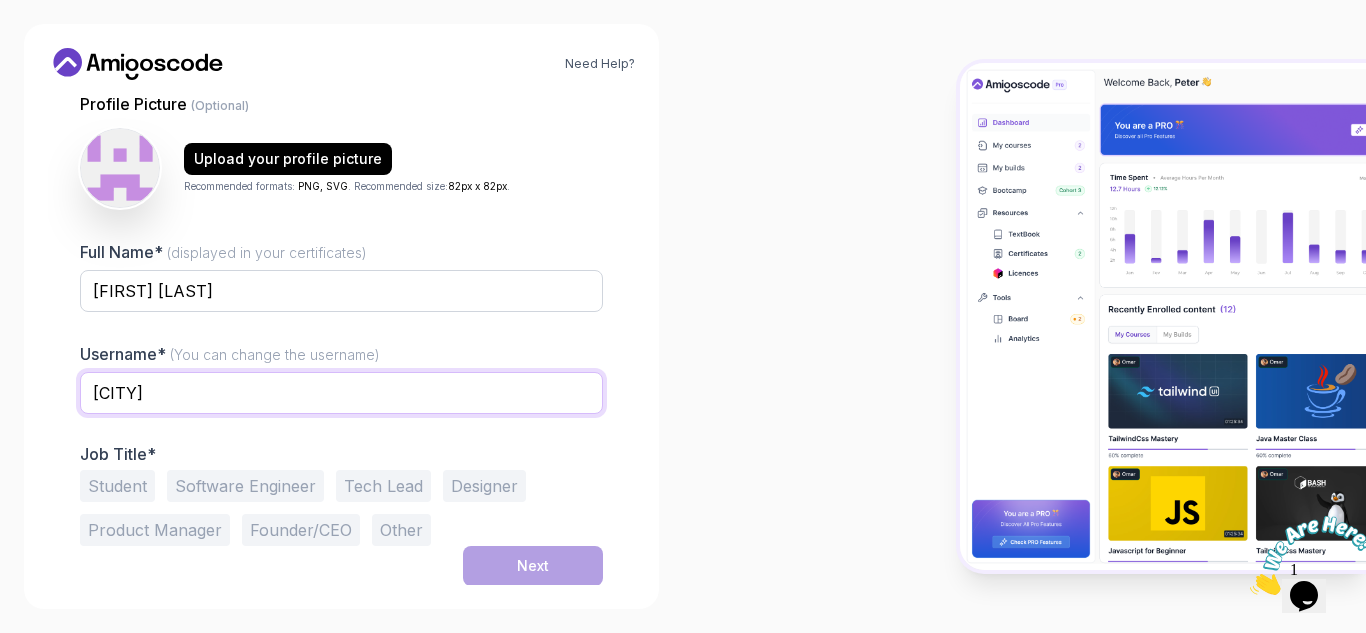 type on "Gorishok" 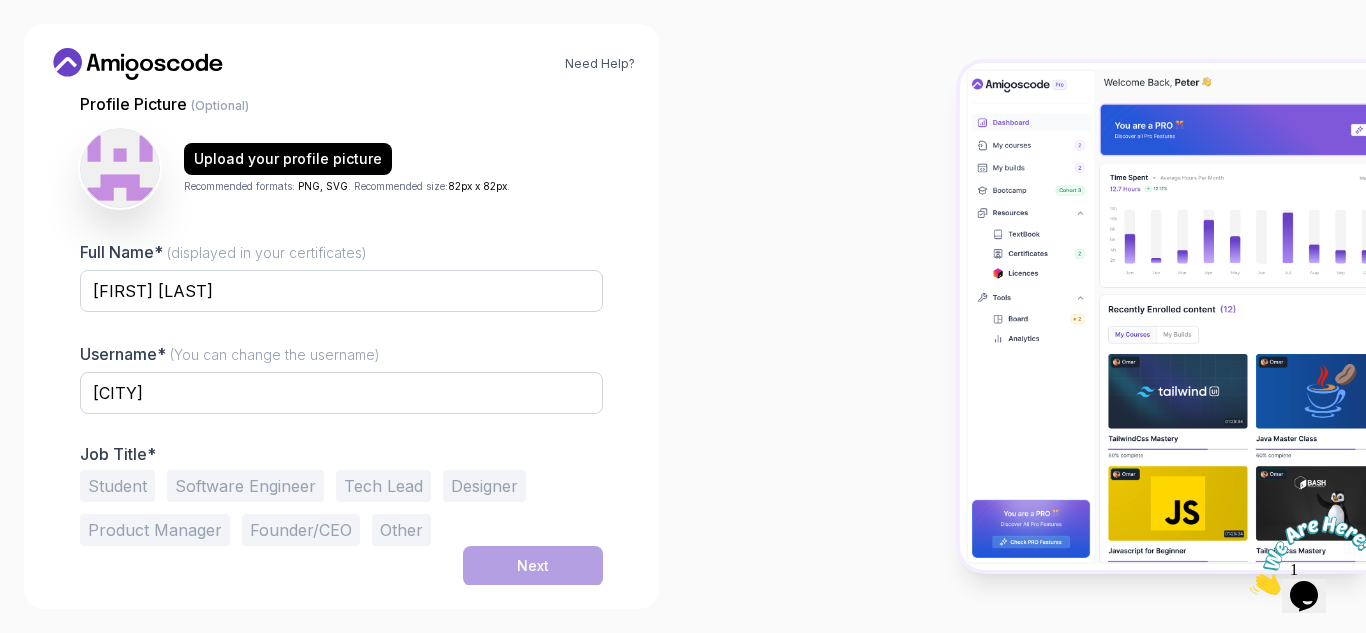 click on "Need Help? 1 Set Up Your Profile 1 Set Up Your Profile 2 Let's Get to Know You Set Up Your Student Profile Personalize your learning experience by sharing a few details with us. Profile Picture   (Optional) Upload your profile picture Recommended formats:   PNG, SVG . Recommended size:  82px x 82px . Full Name*   (displayed in your certificates) Ihor Rykhva Username*   (You can change the username) Gorishok Job Title* Student Software Engineer Tech Lead Designer Product Manager Founder/CEO Other Next" at bounding box center [341, 316] 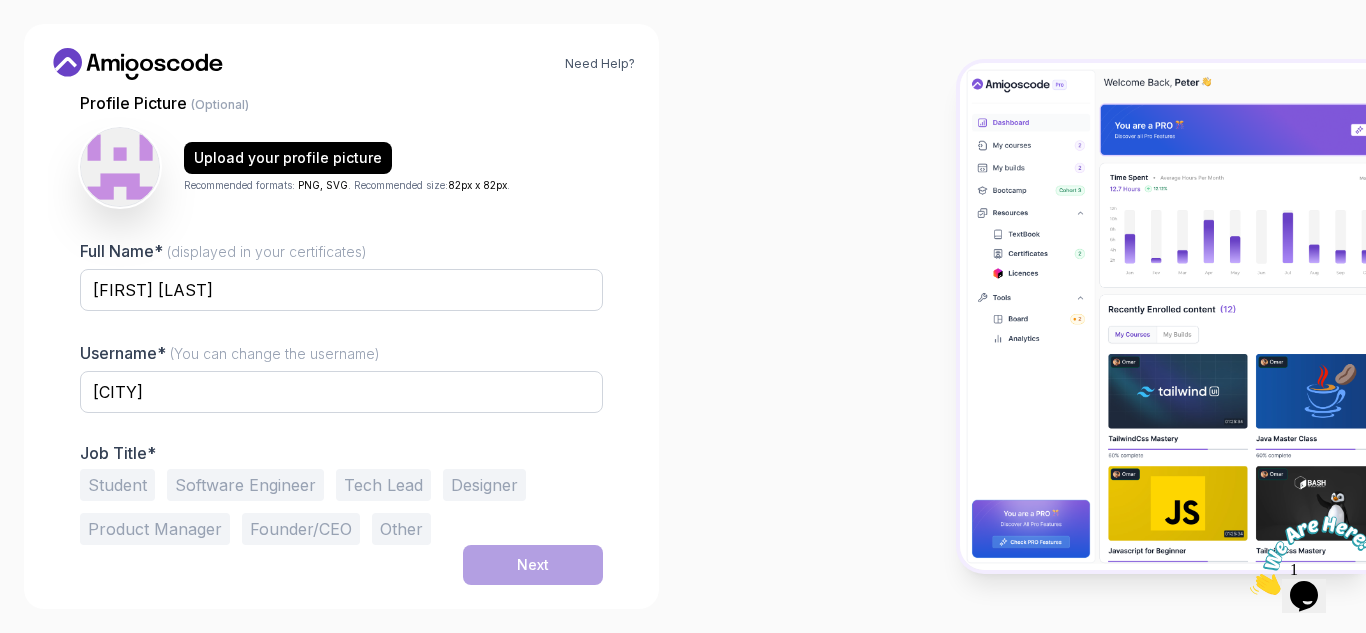 click on "Student" at bounding box center (117, 485) 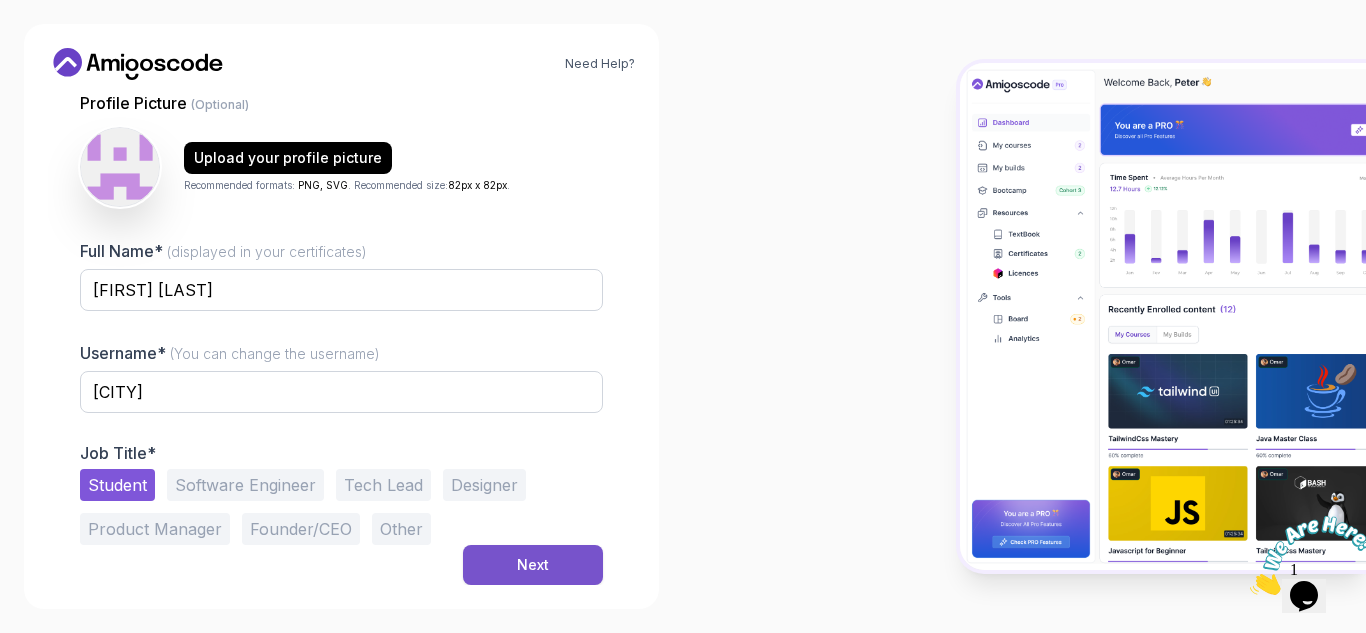 click on "Next" at bounding box center (533, 565) 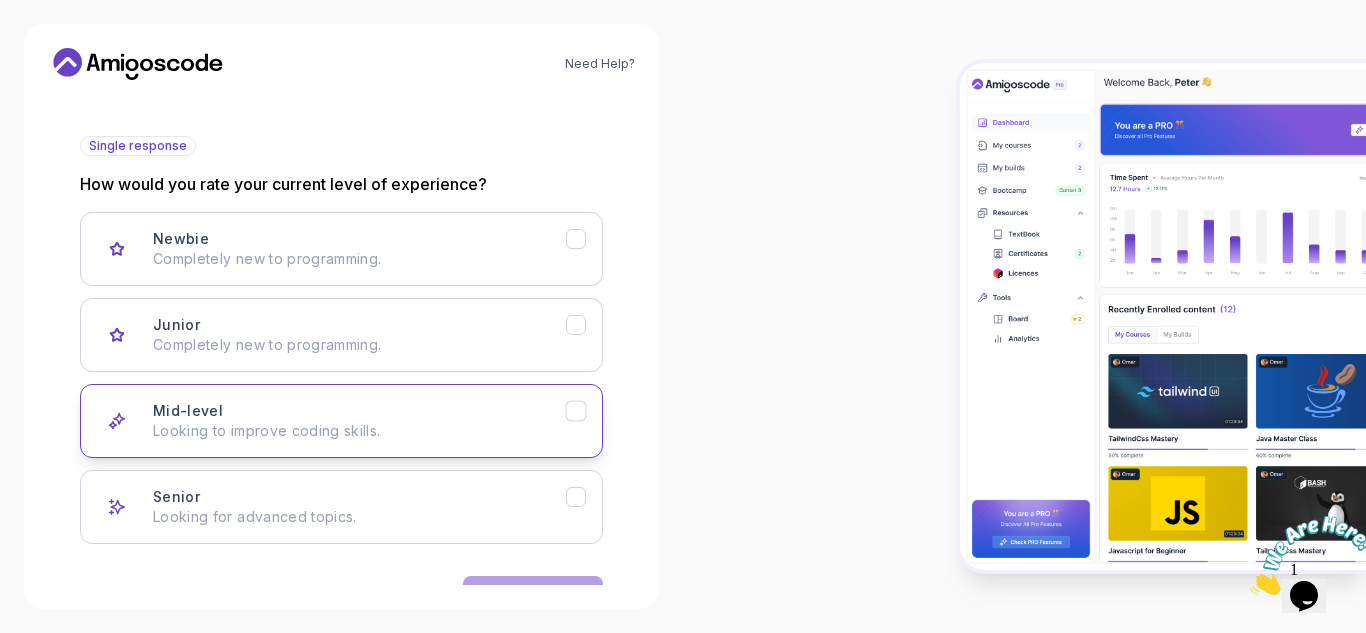 click on "Looking to improve coding skills." at bounding box center [359, 431] 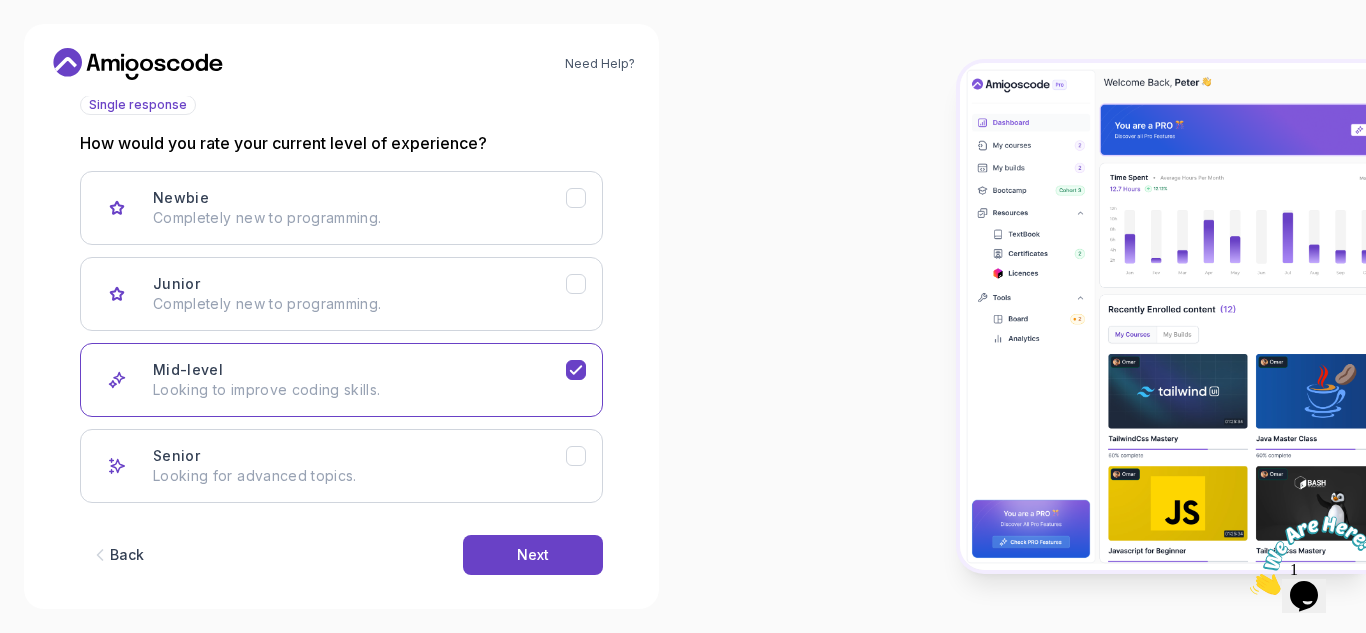 scroll, scrollTop: 264, scrollLeft: 0, axis: vertical 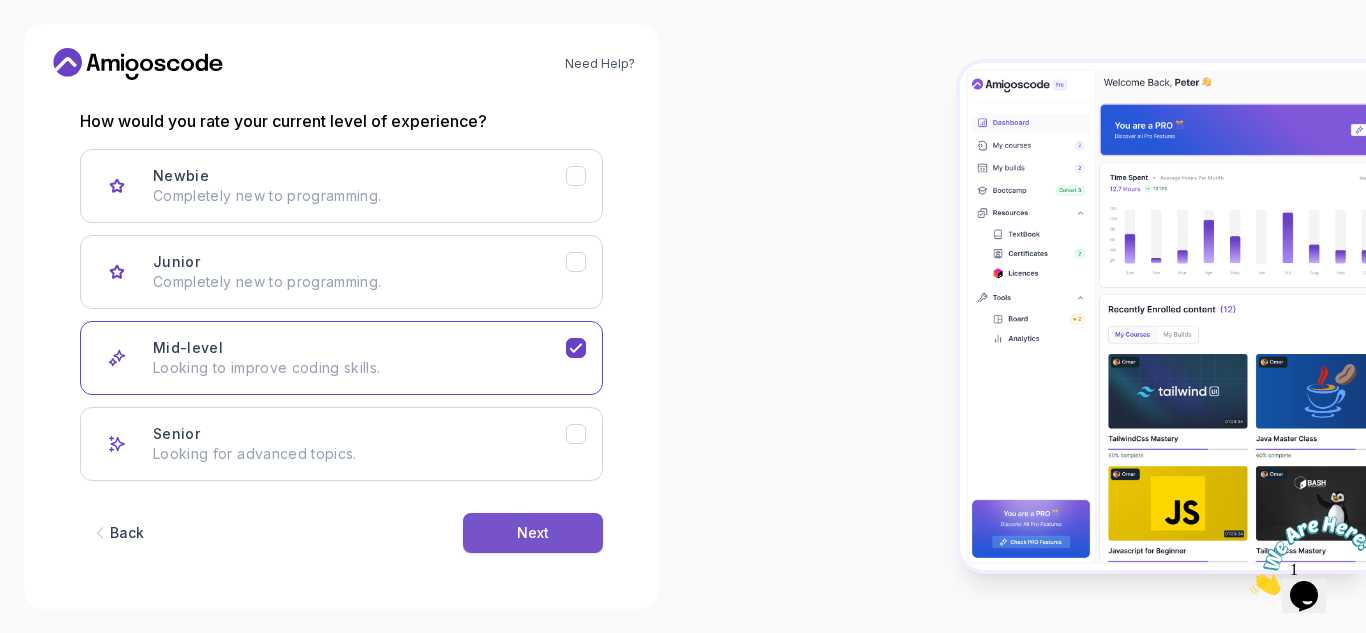 click on "Next" at bounding box center (533, 533) 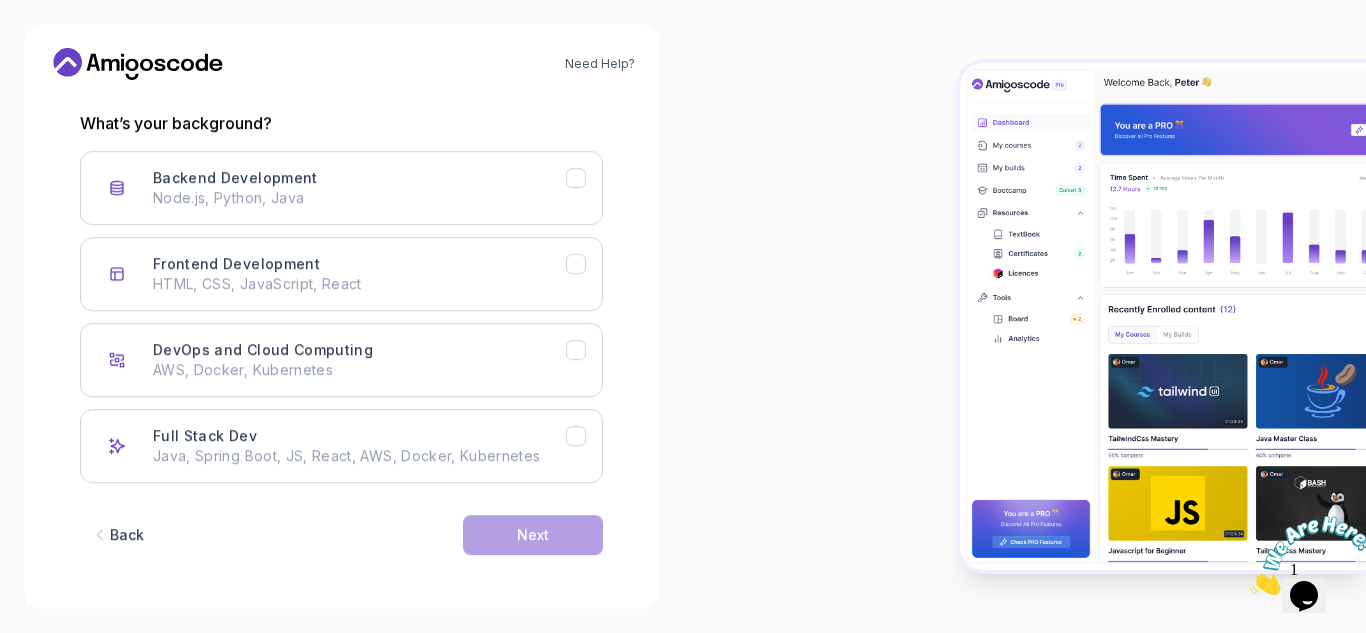 scroll, scrollTop: 264, scrollLeft: 0, axis: vertical 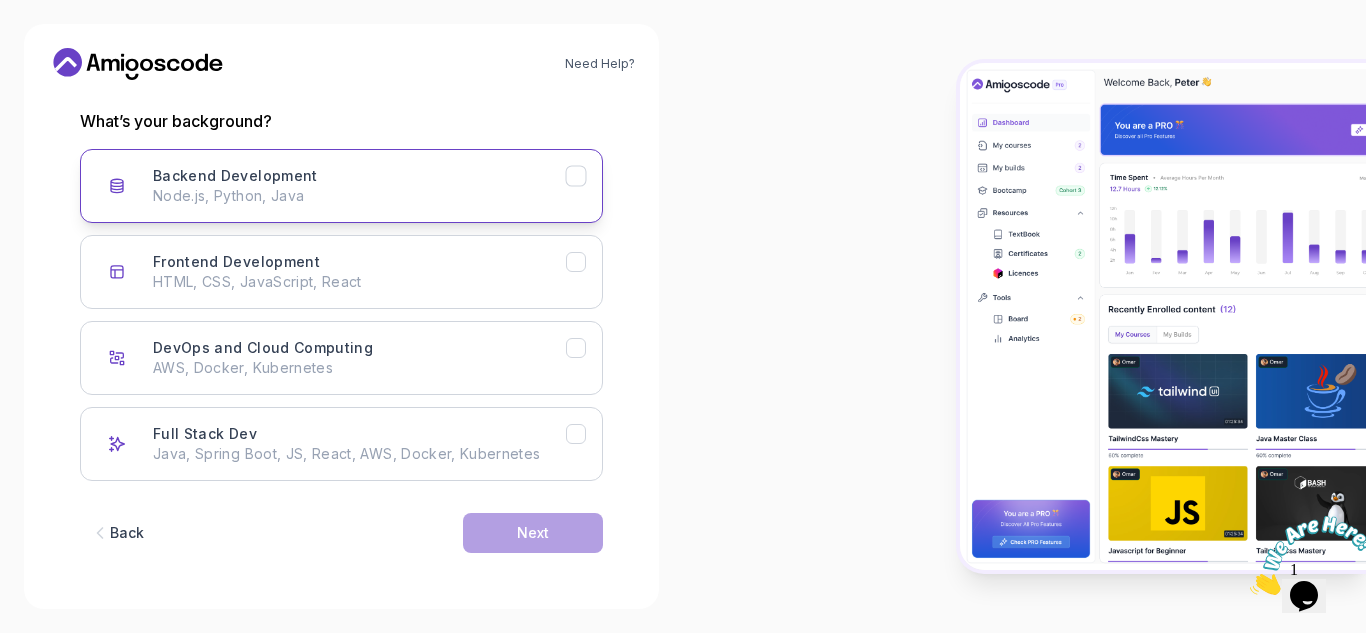click on "Node.js, Python, Java" at bounding box center (359, 196) 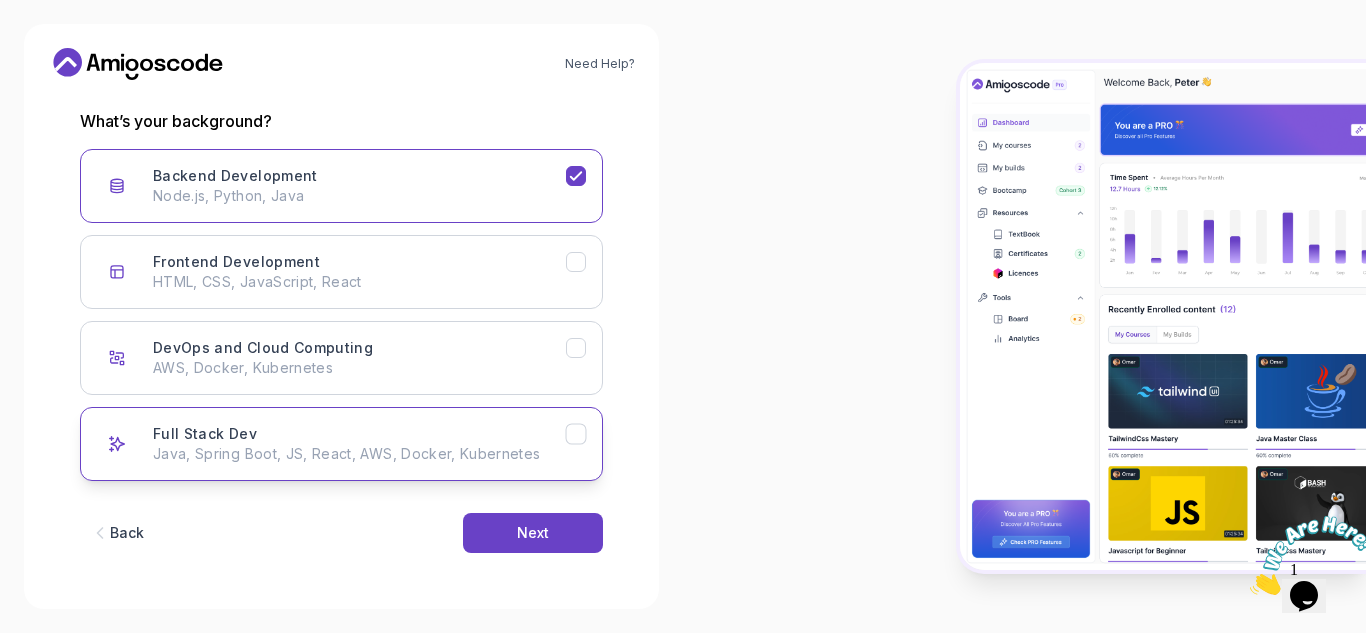 click on "Full Stack Dev Java, Spring Boot, JS, React, AWS, Docker, Kubernetes" at bounding box center (359, 444) 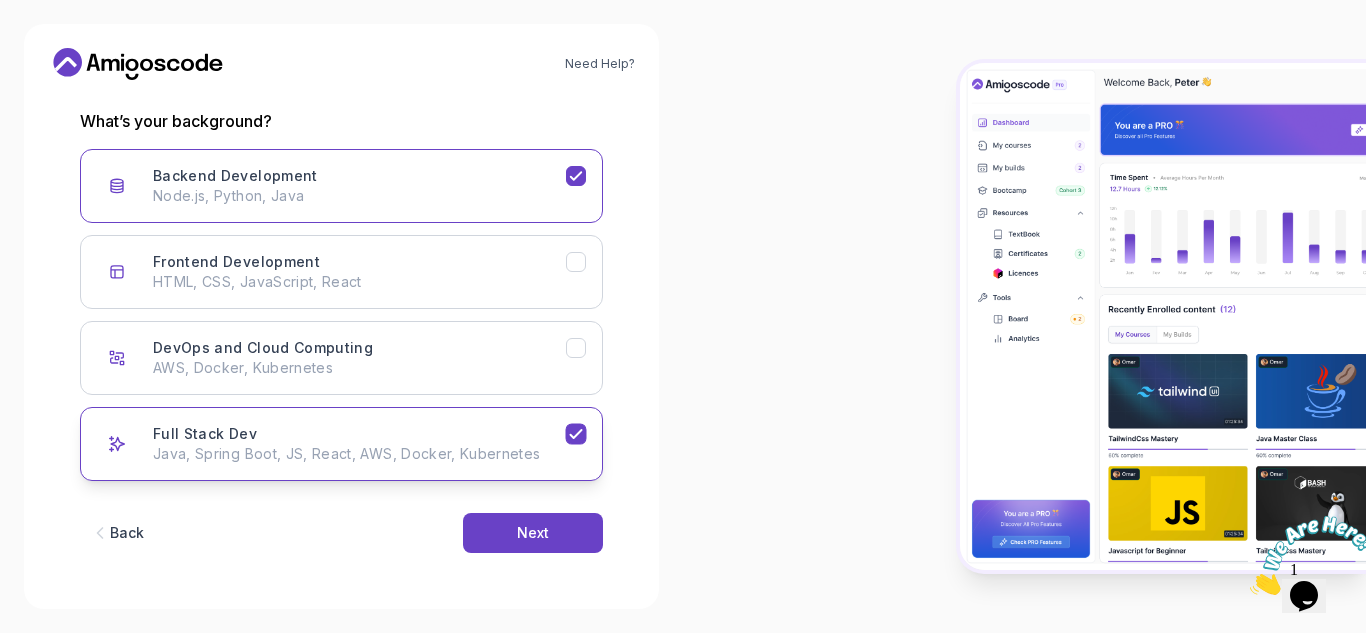 click on "Full Stack Dev Java, Spring Boot, JS, React, AWS, Docker, Kubernetes" at bounding box center (341, 444) 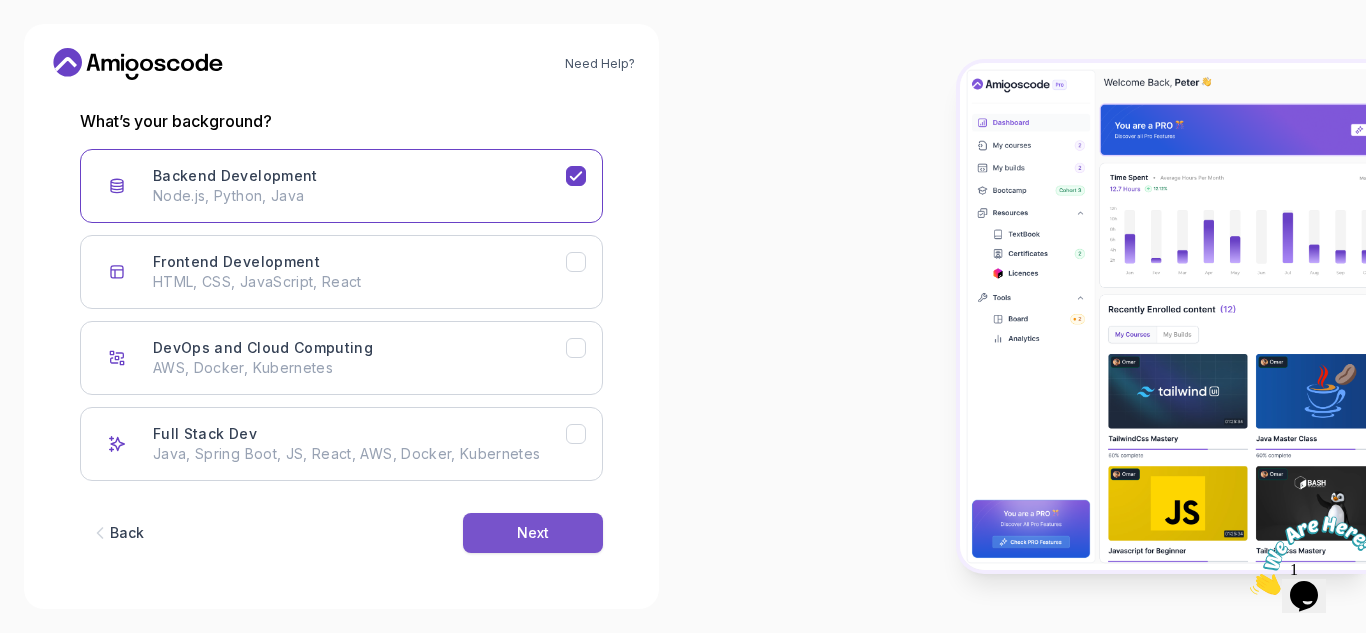 click on "Next" at bounding box center (533, 533) 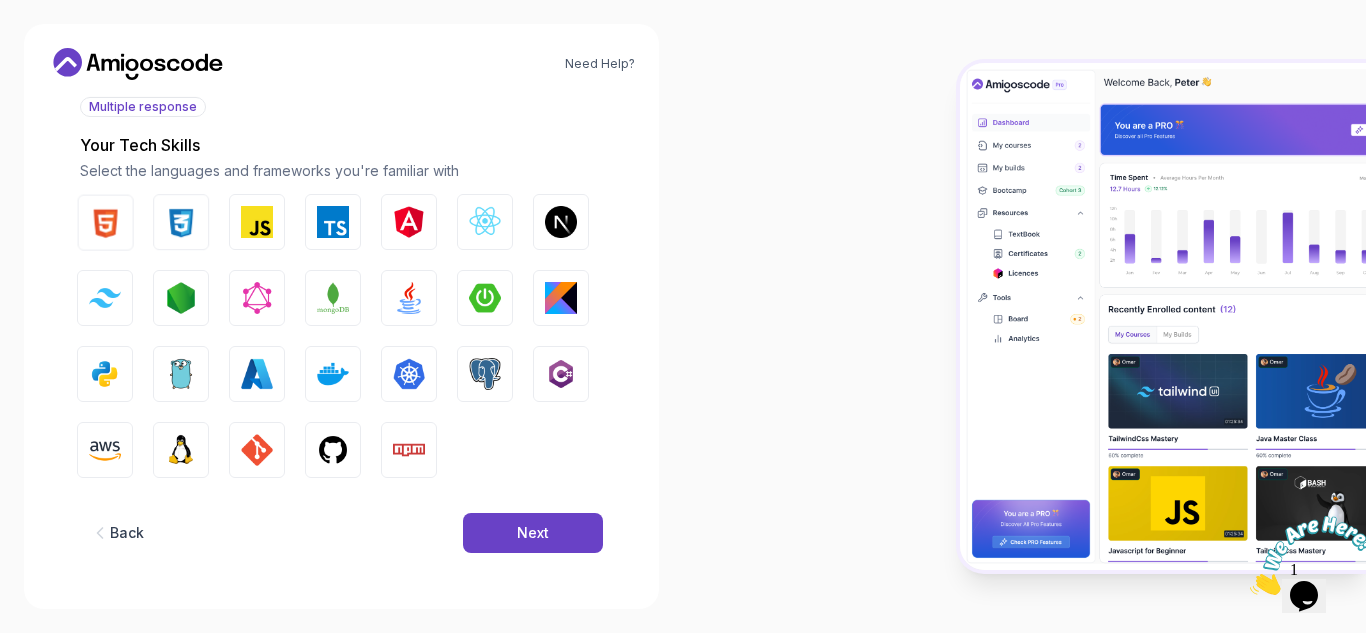 scroll, scrollTop: 240, scrollLeft: 0, axis: vertical 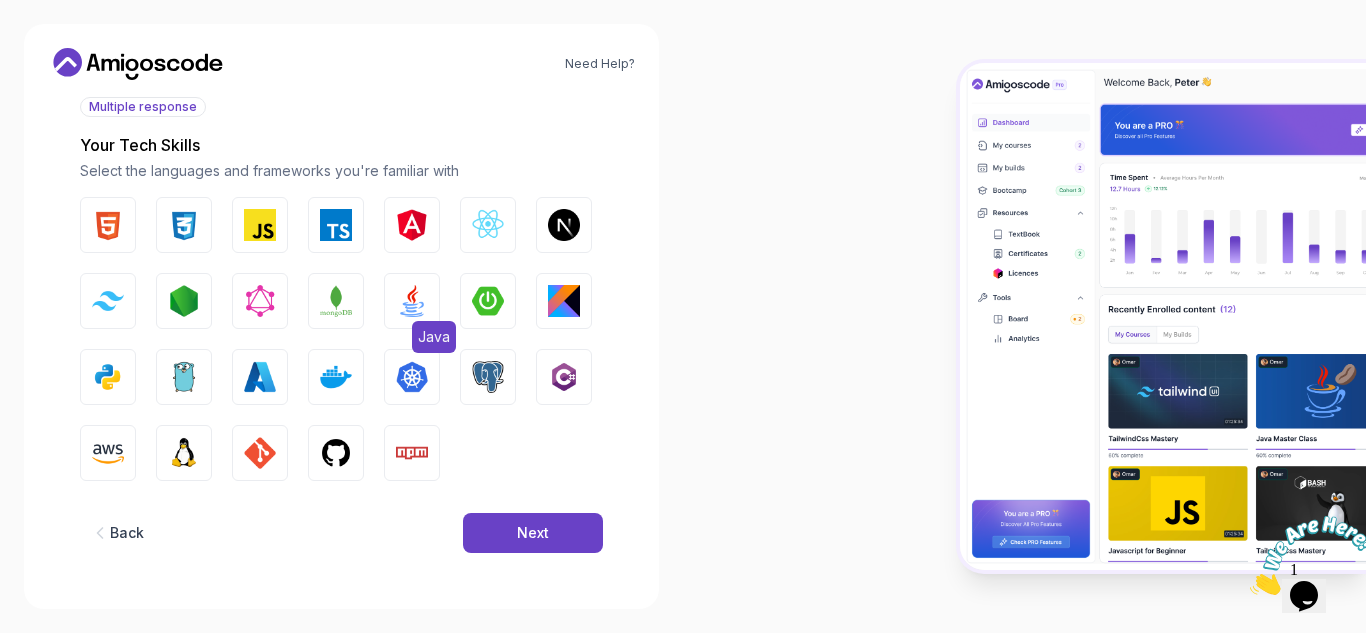 click on "Java" at bounding box center [412, 301] 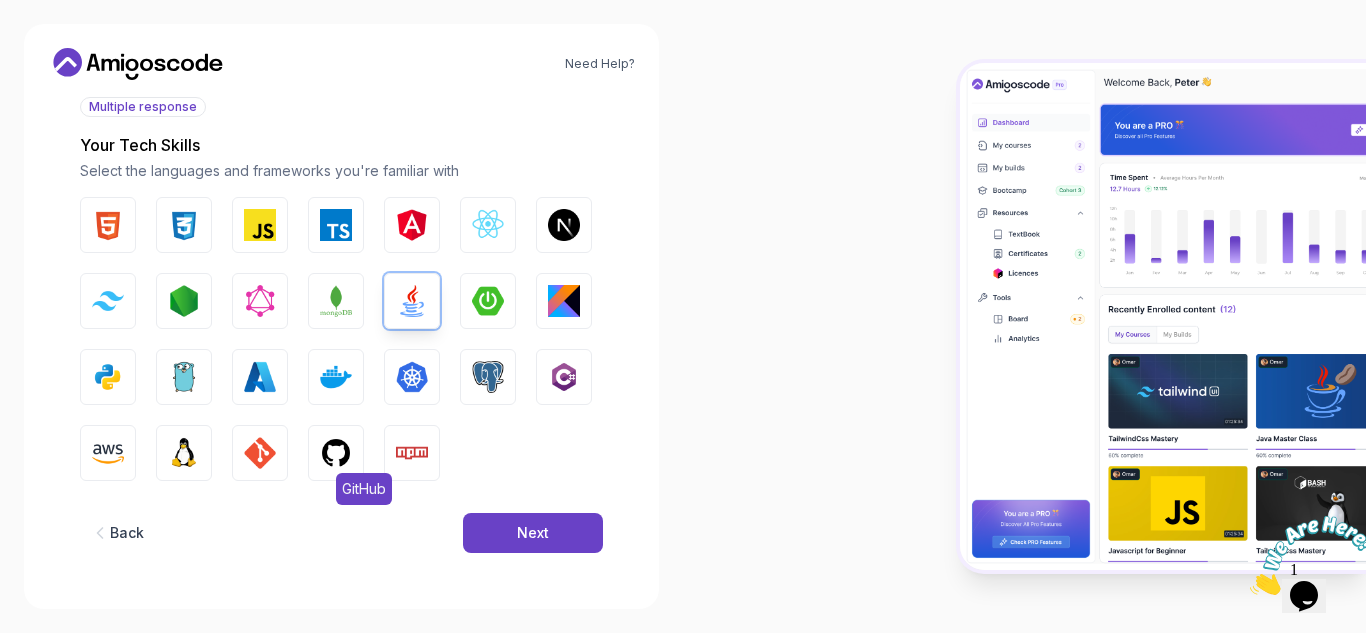 click on "GitHub" at bounding box center (336, 453) 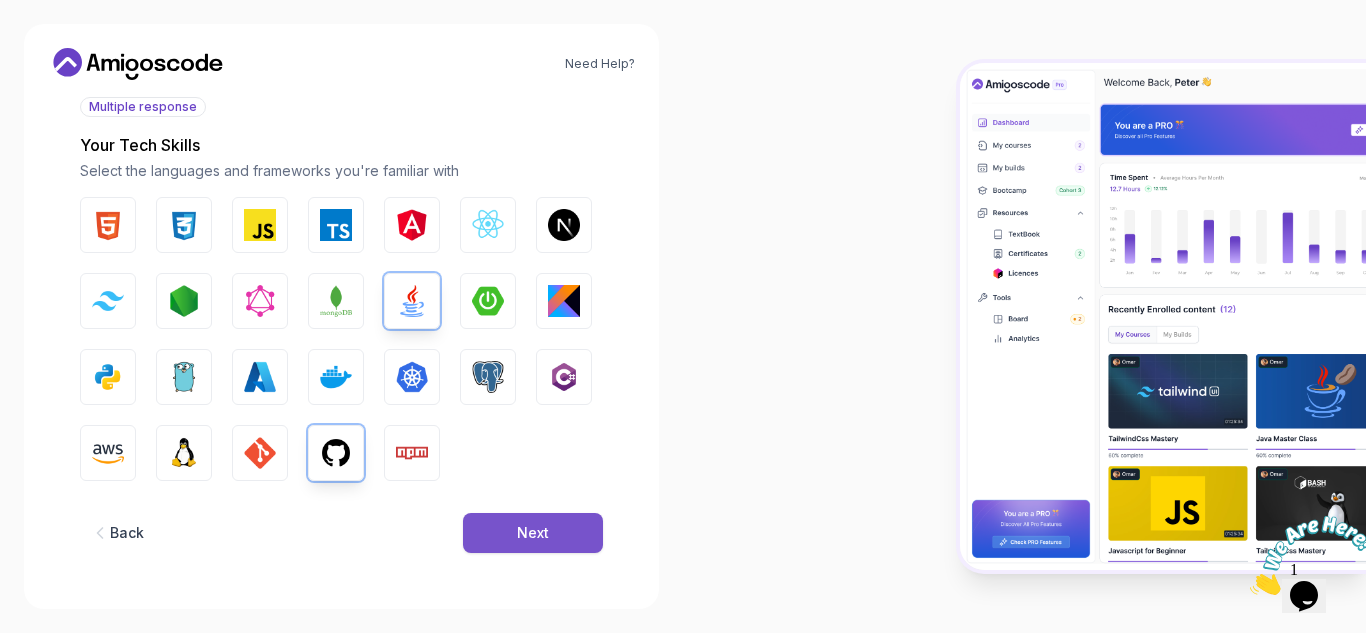 click on "Next" at bounding box center [533, 533] 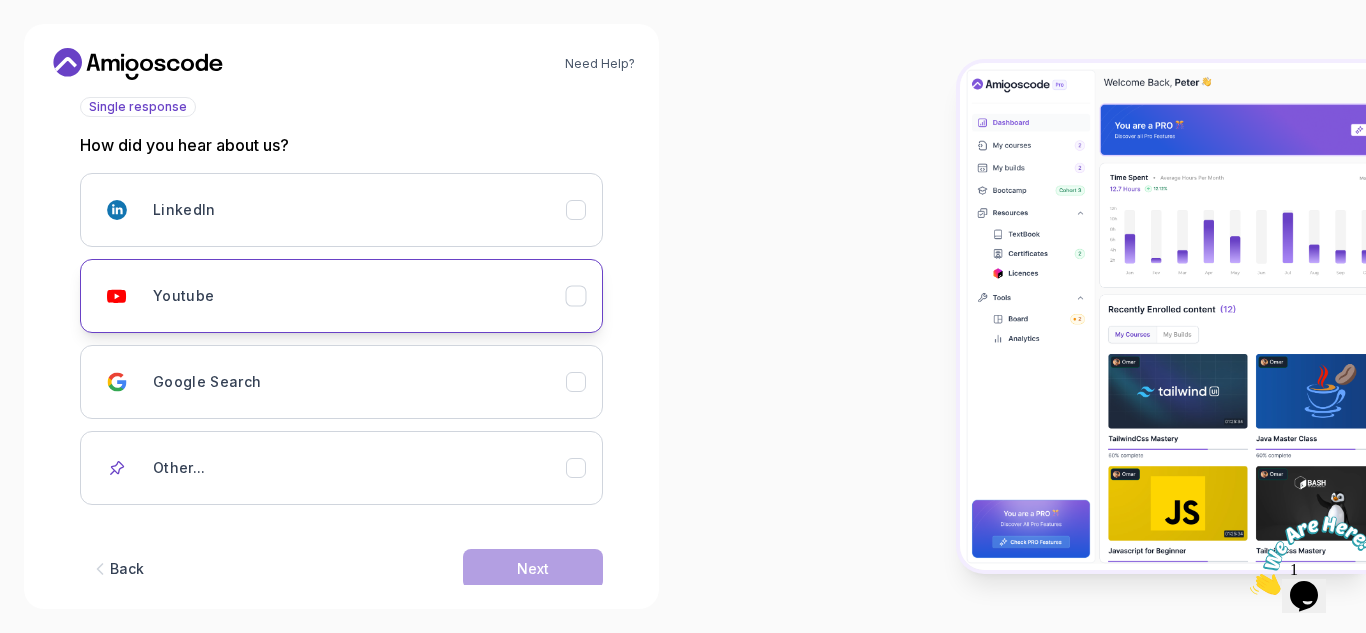 click on "Youtube" at bounding box center [359, 296] 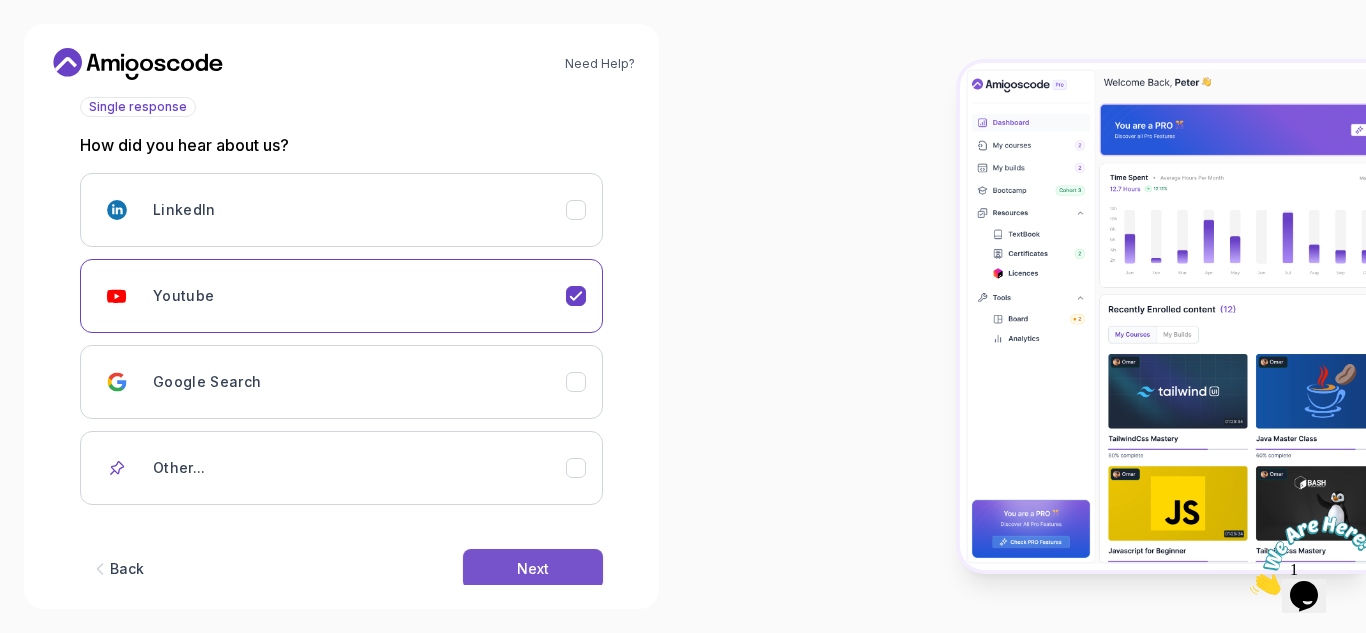 click on "Next" at bounding box center (533, 569) 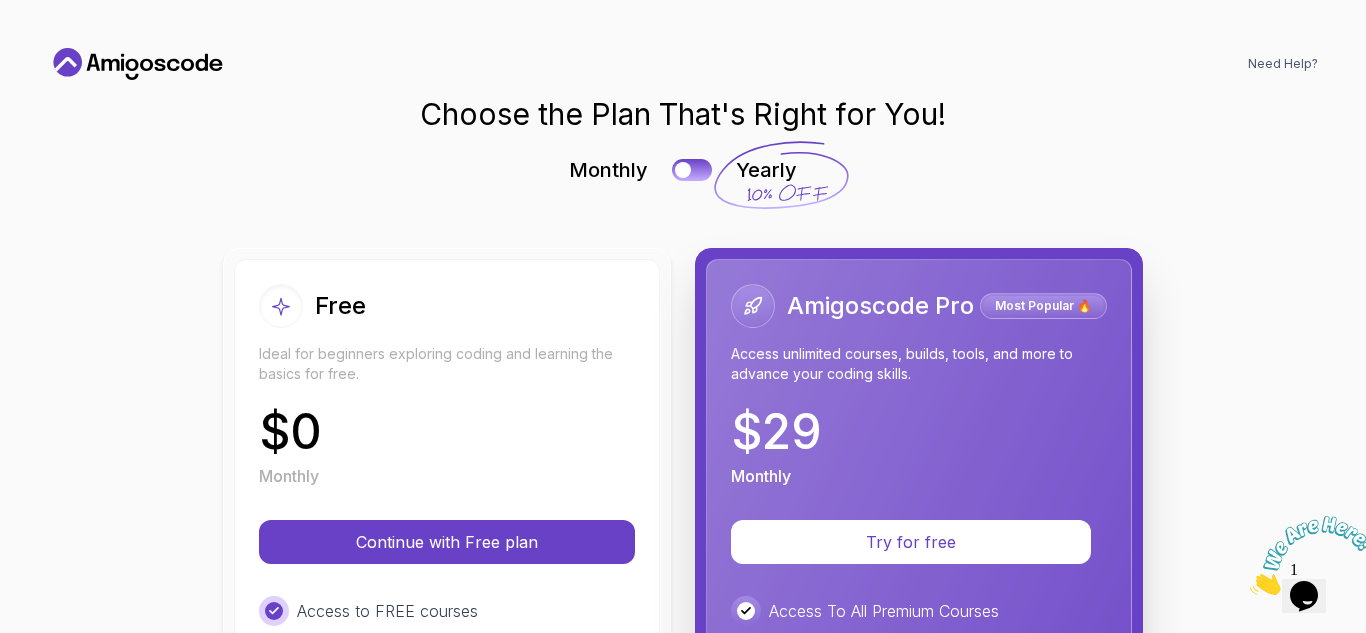 scroll, scrollTop: 0, scrollLeft: 0, axis: both 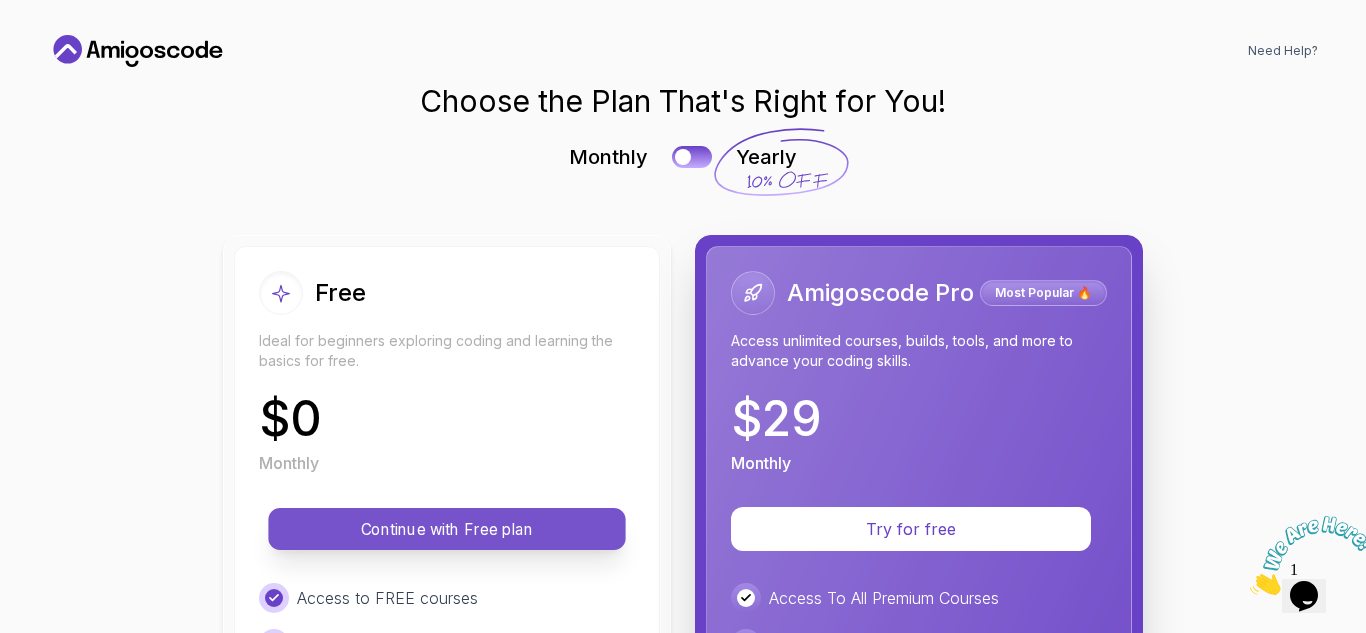 click on "Continue with Free plan" at bounding box center (447, 529) 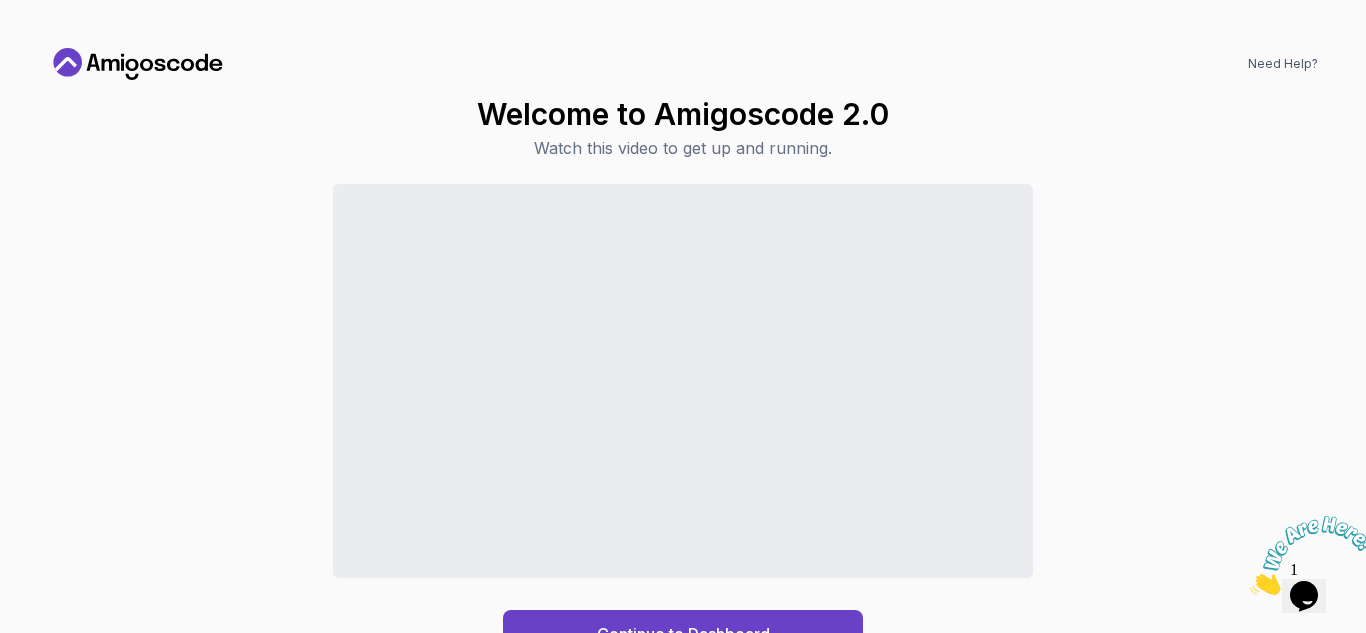 click at bounding box center (1250, 589) 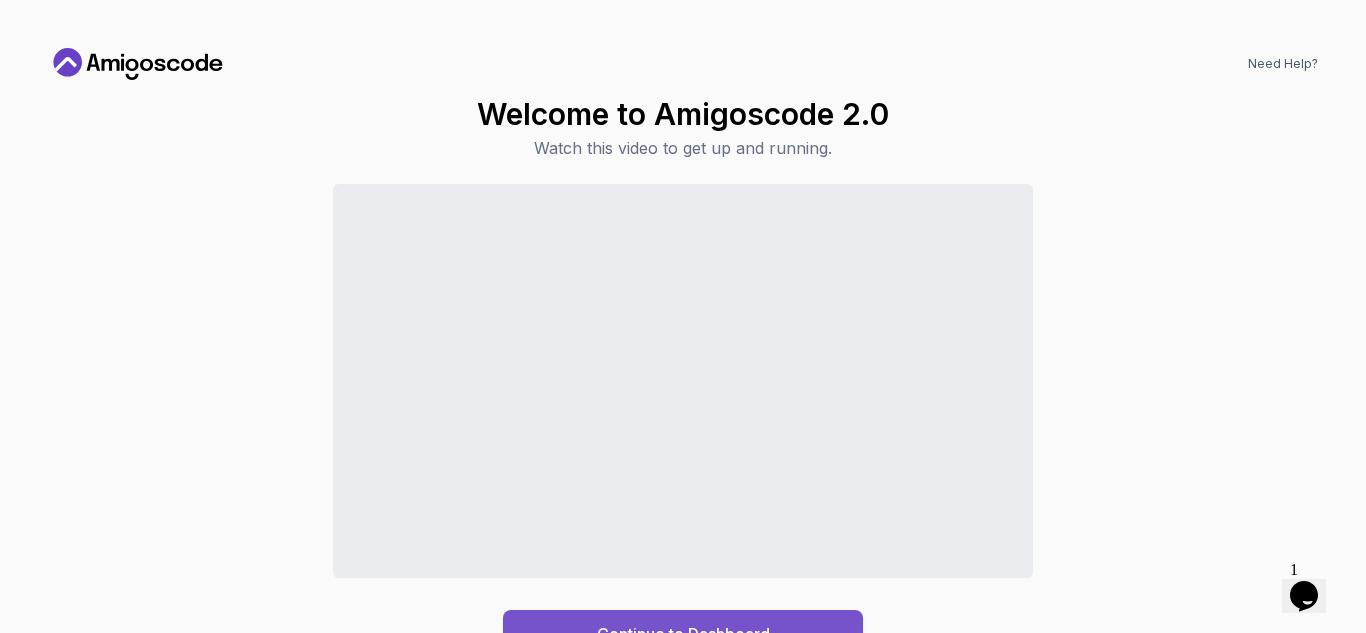 click on "Continue to Dashboard" at bounding box center (683, 634) 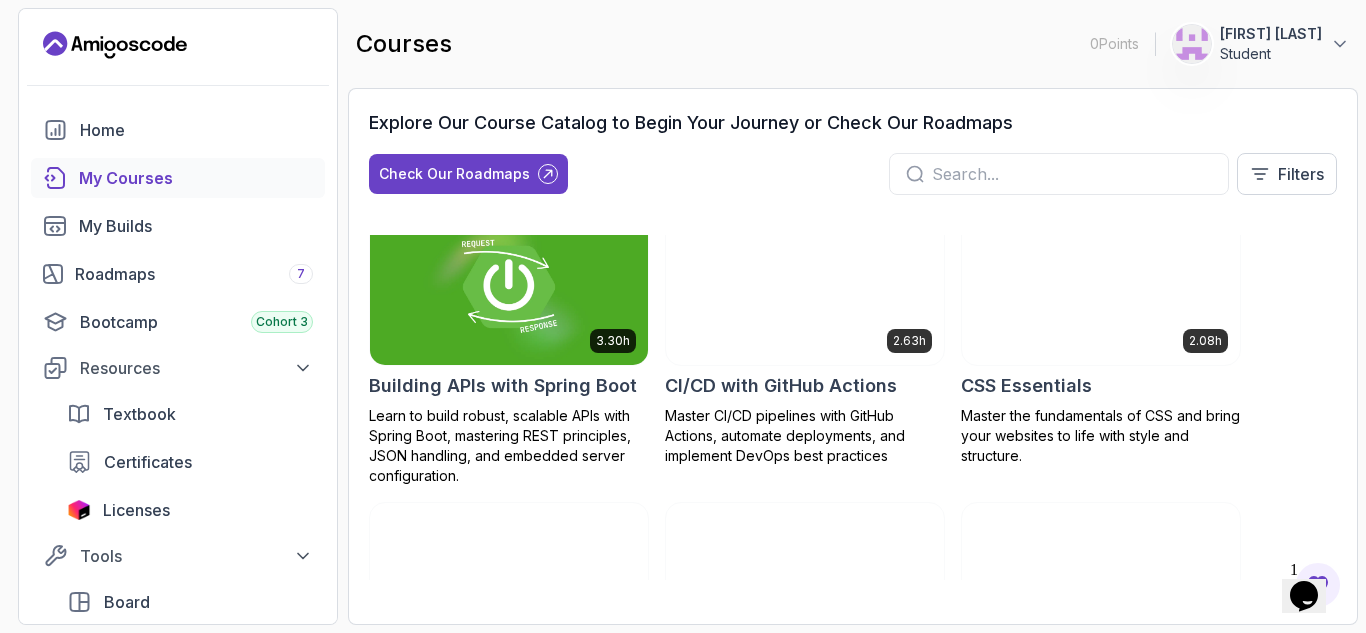 scroll, scrollTop: 400, scrollLeft: 0, axis: vertical 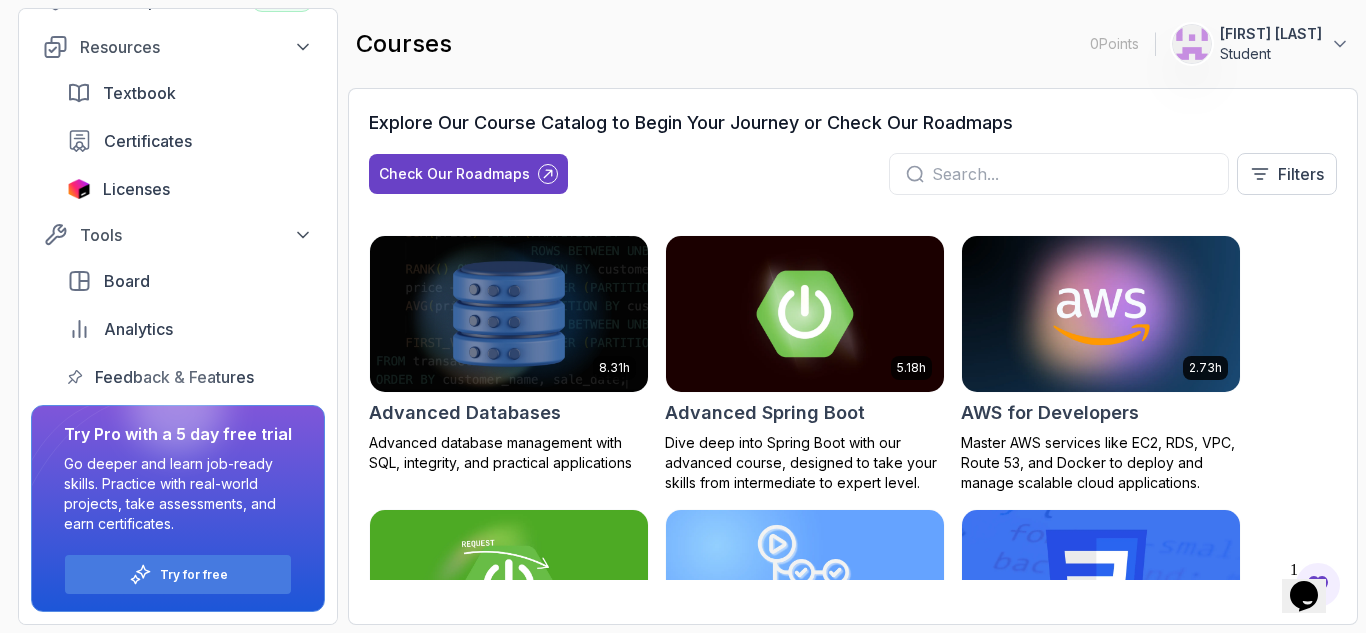 click at bounding box center [805, 313] 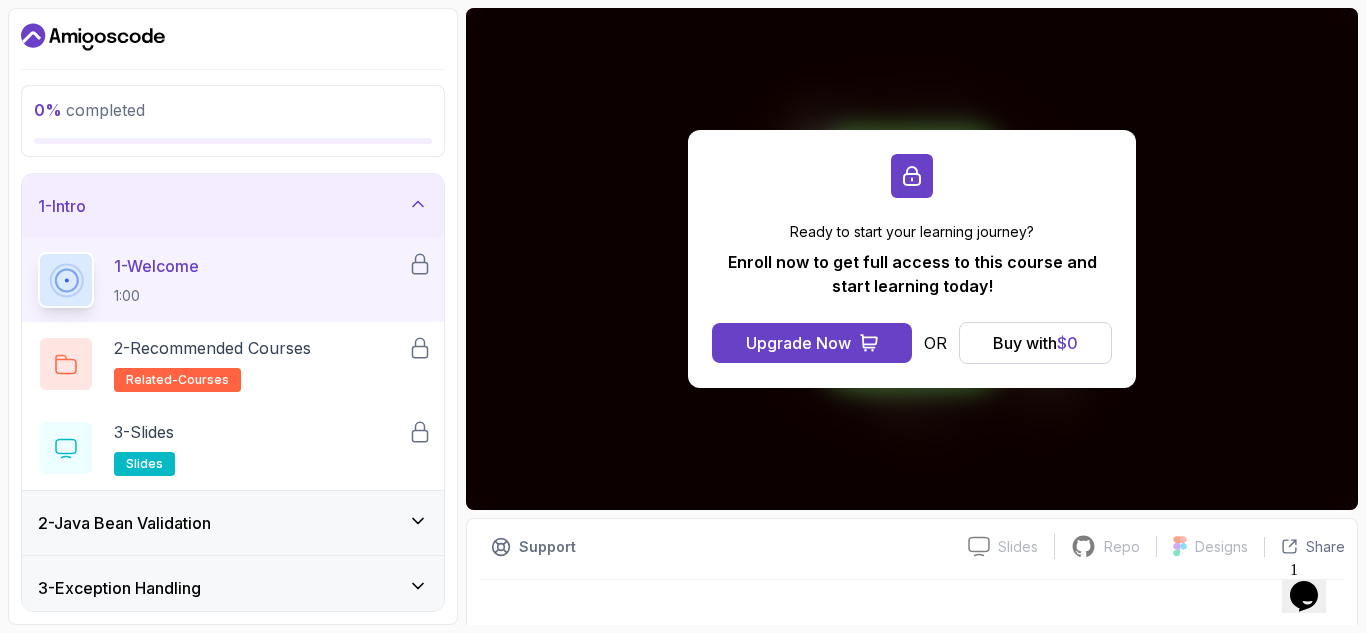 scroll, scrollTop: 194, scrollLeft: 0, axis: vertical 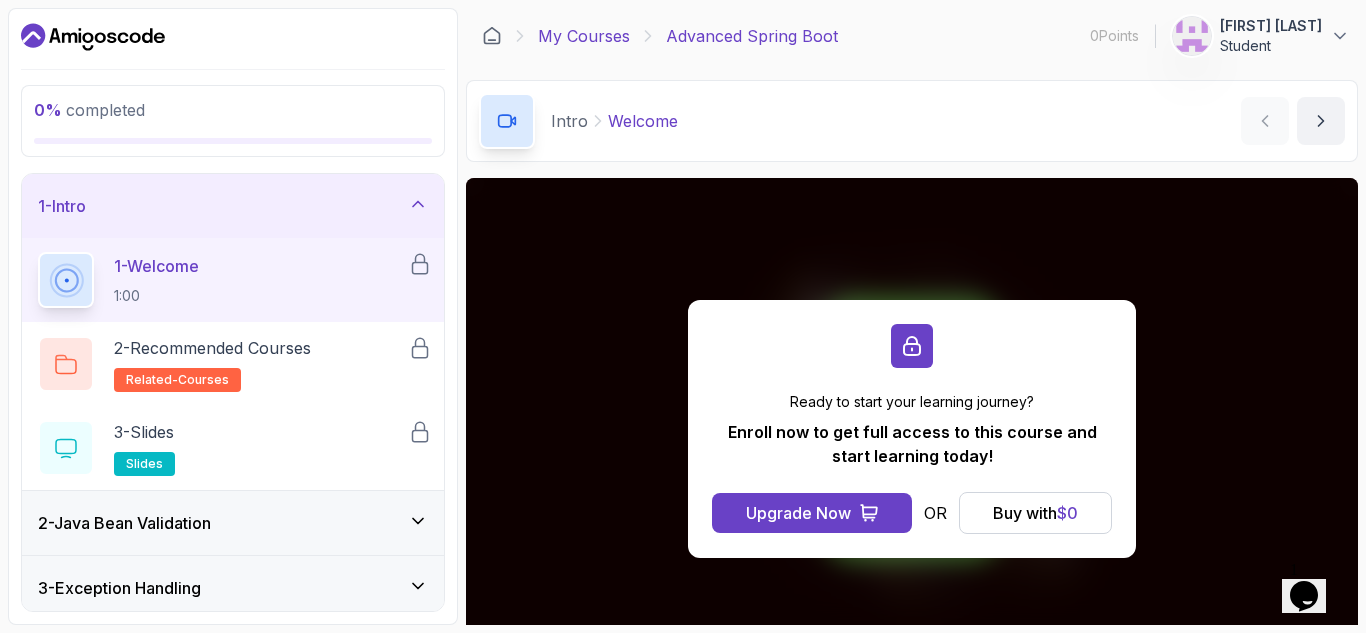 click on "My Courses" at bounding box center [584, 36] 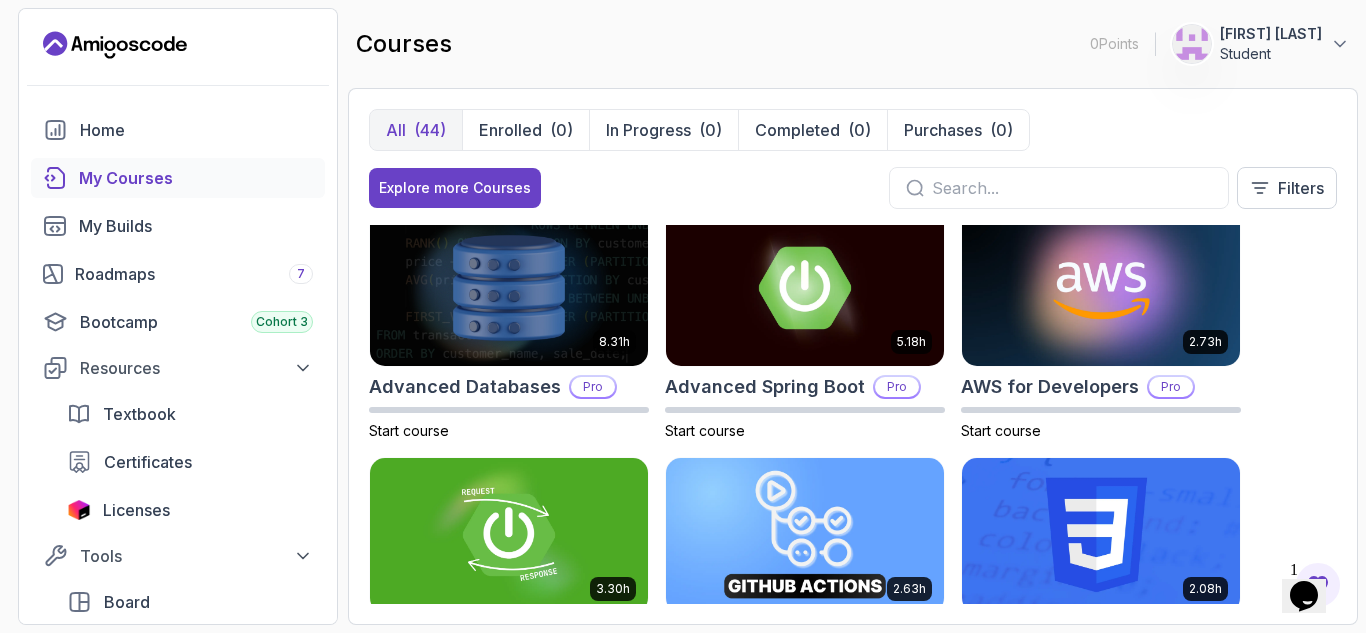 scroll, scrollTop: 0, scrollLeft: 0, axis: both 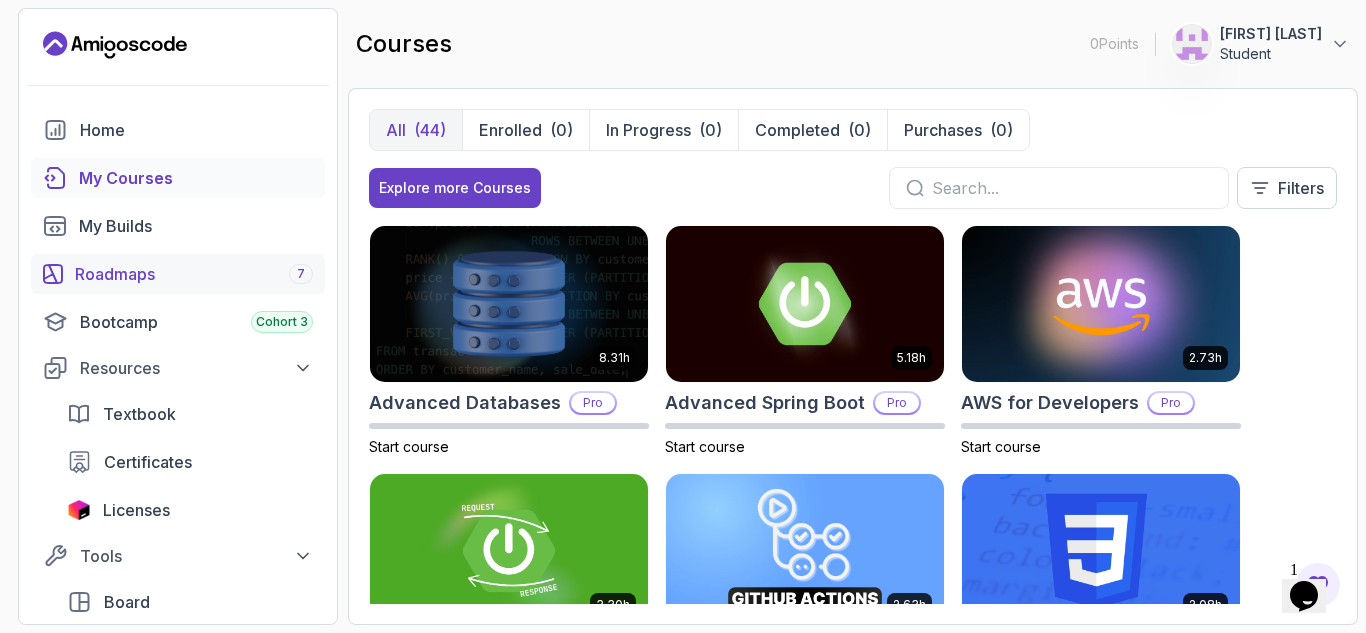 click on "Roadmaps 7" at bounding box center [178, 274] 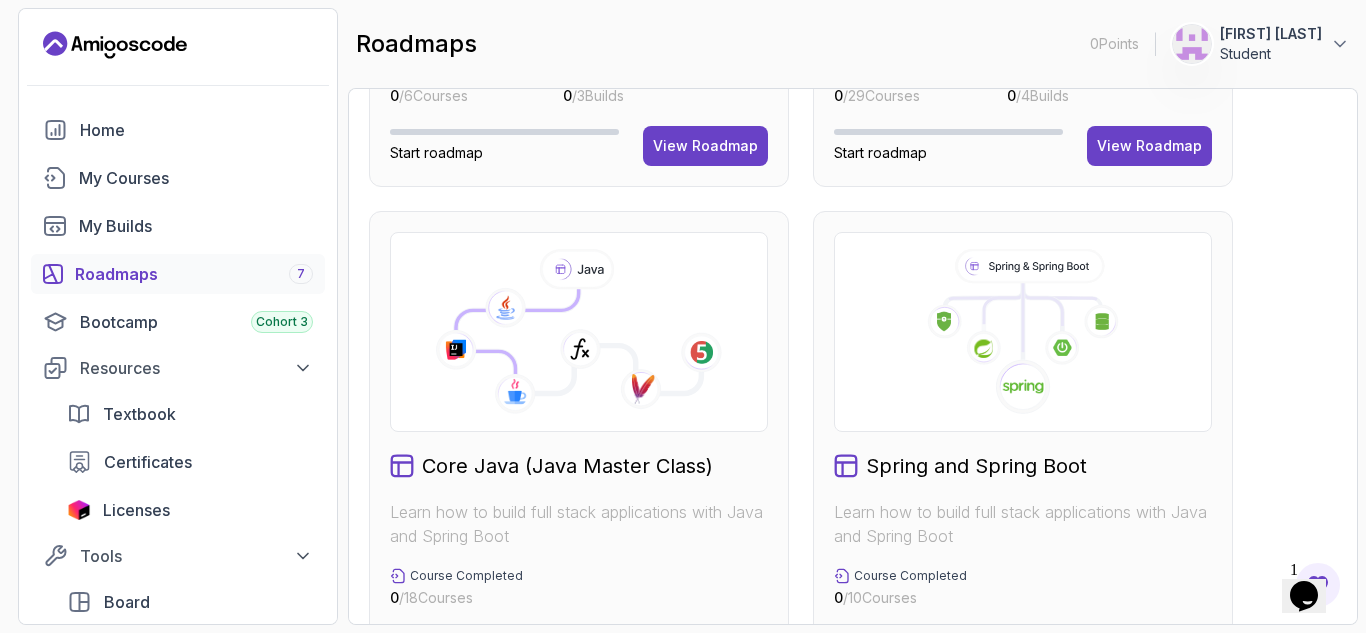 scroll, scrollTop: 600, scrollLeft: 0, axis: vertical 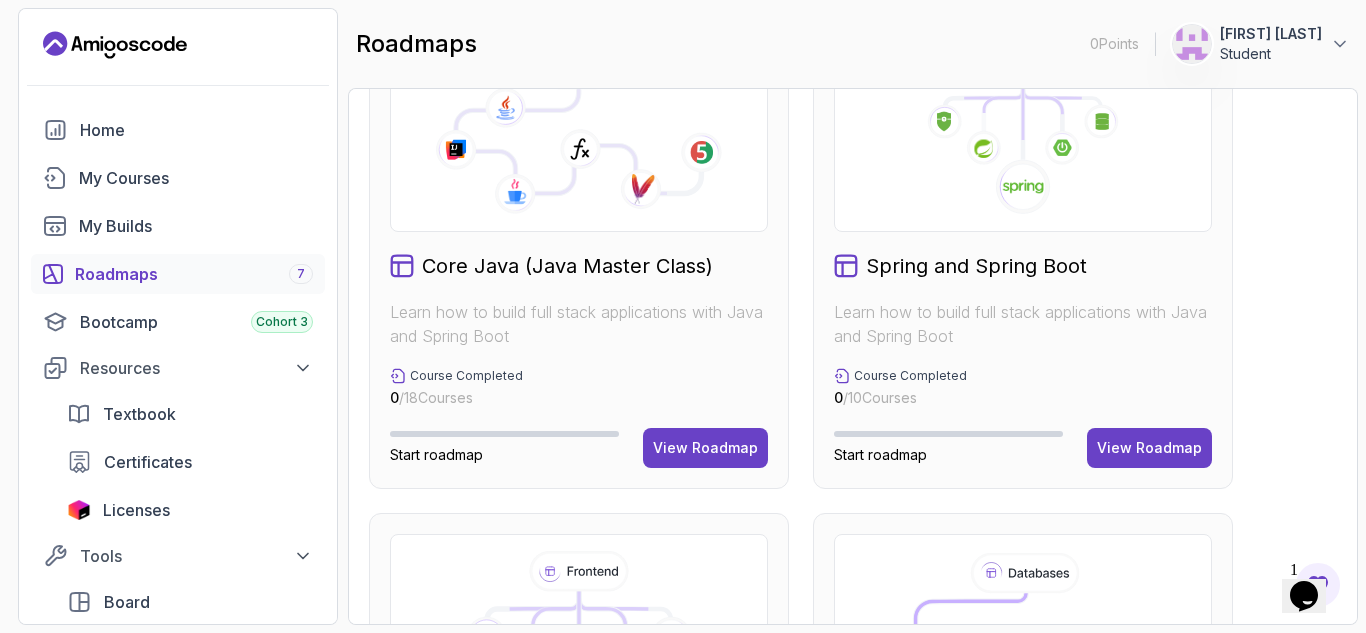 click on "Start roadmap" at bounding box center (880, 454) 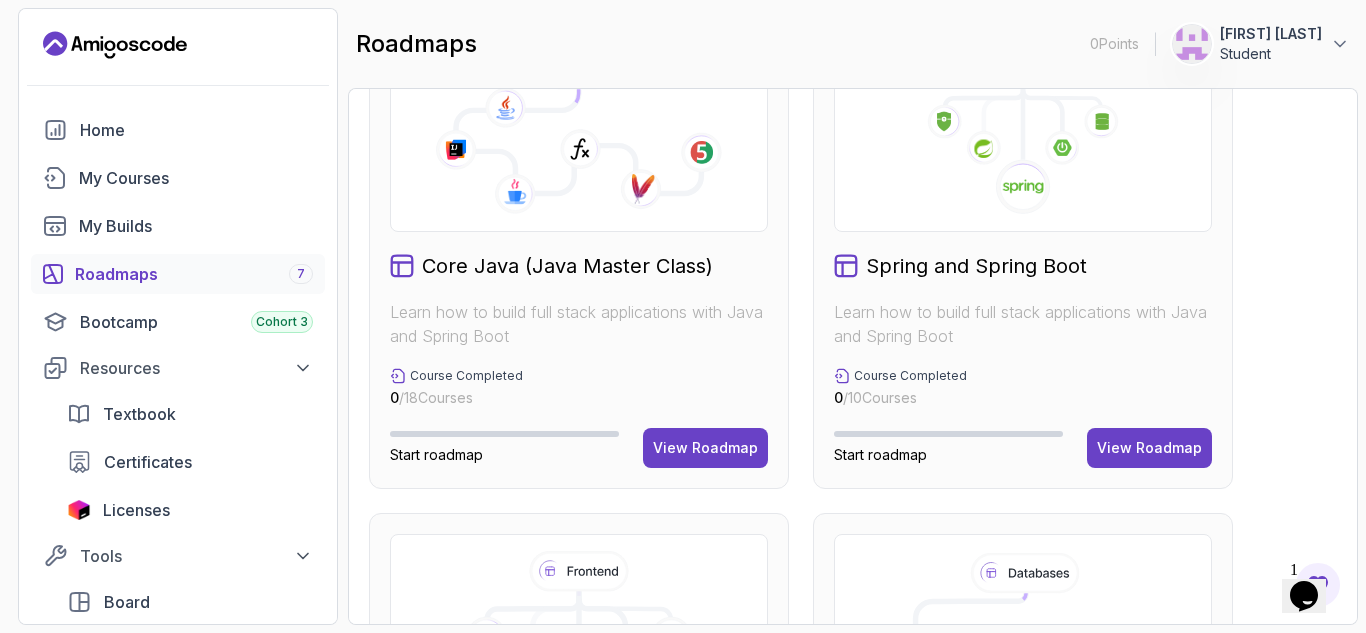 click on "Start roadmap" at bounding box center [880, 454] 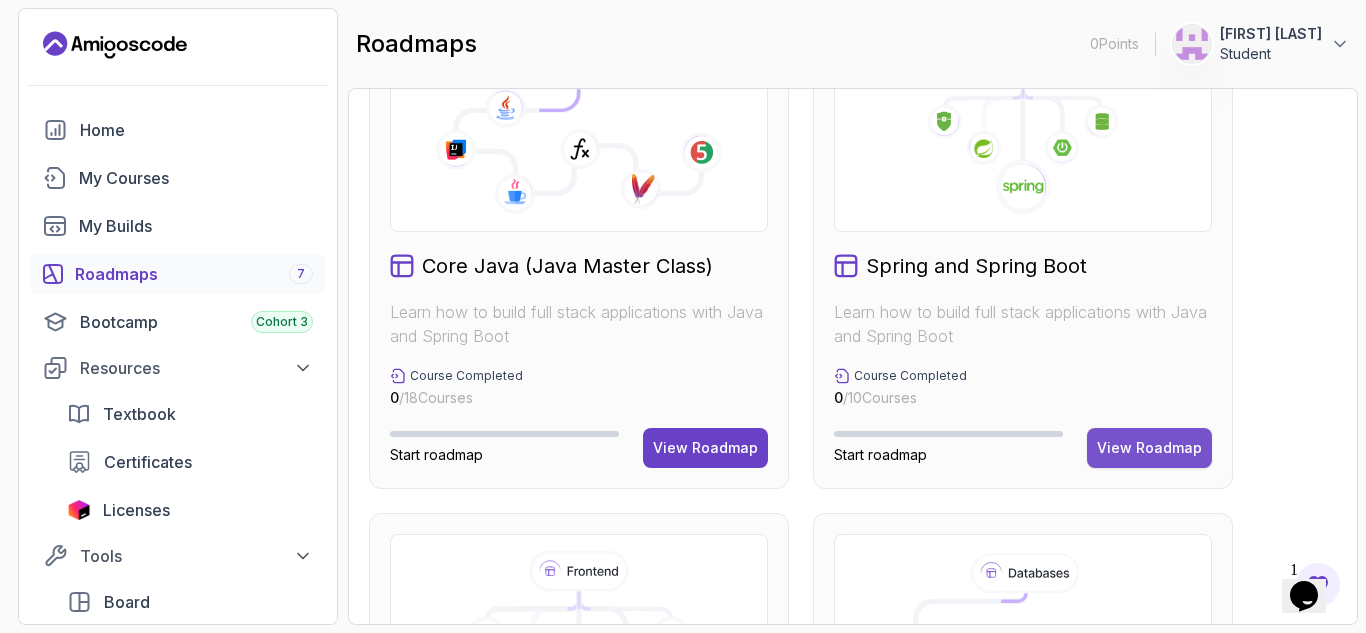 click on "View Roadmap" at bounding box center [1149, 448] 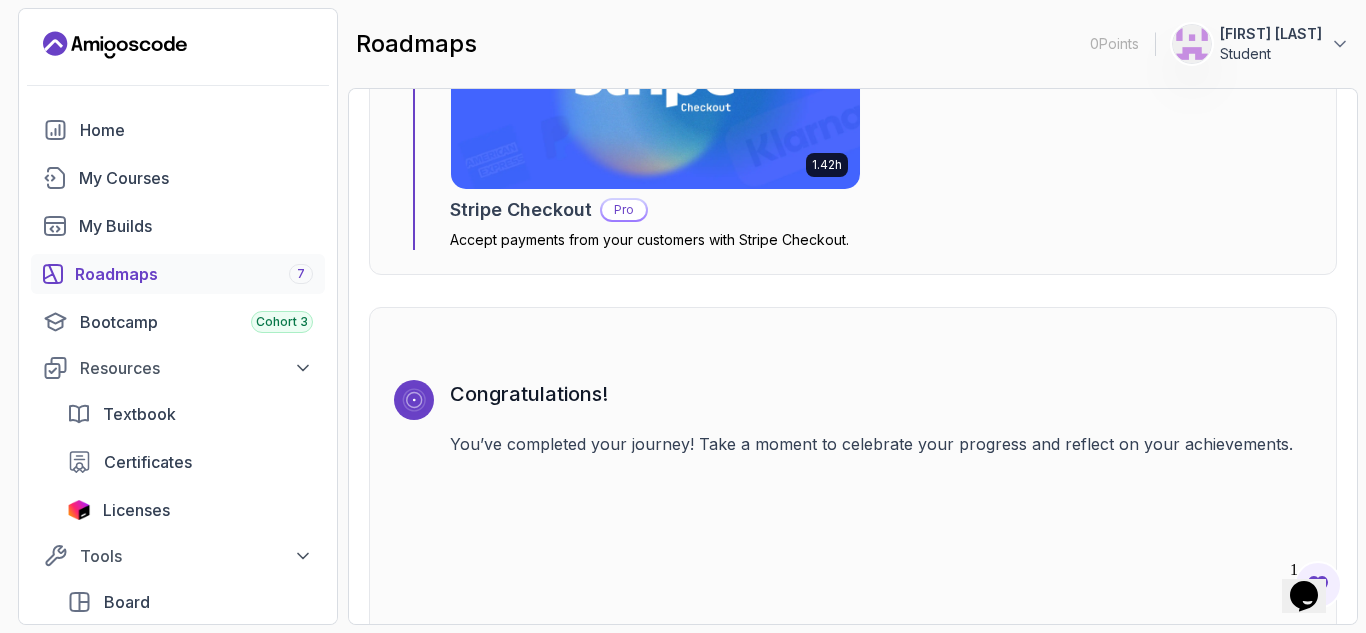scroll, scrollTop: 6771, scrollLeft: 0, axis: vertical 